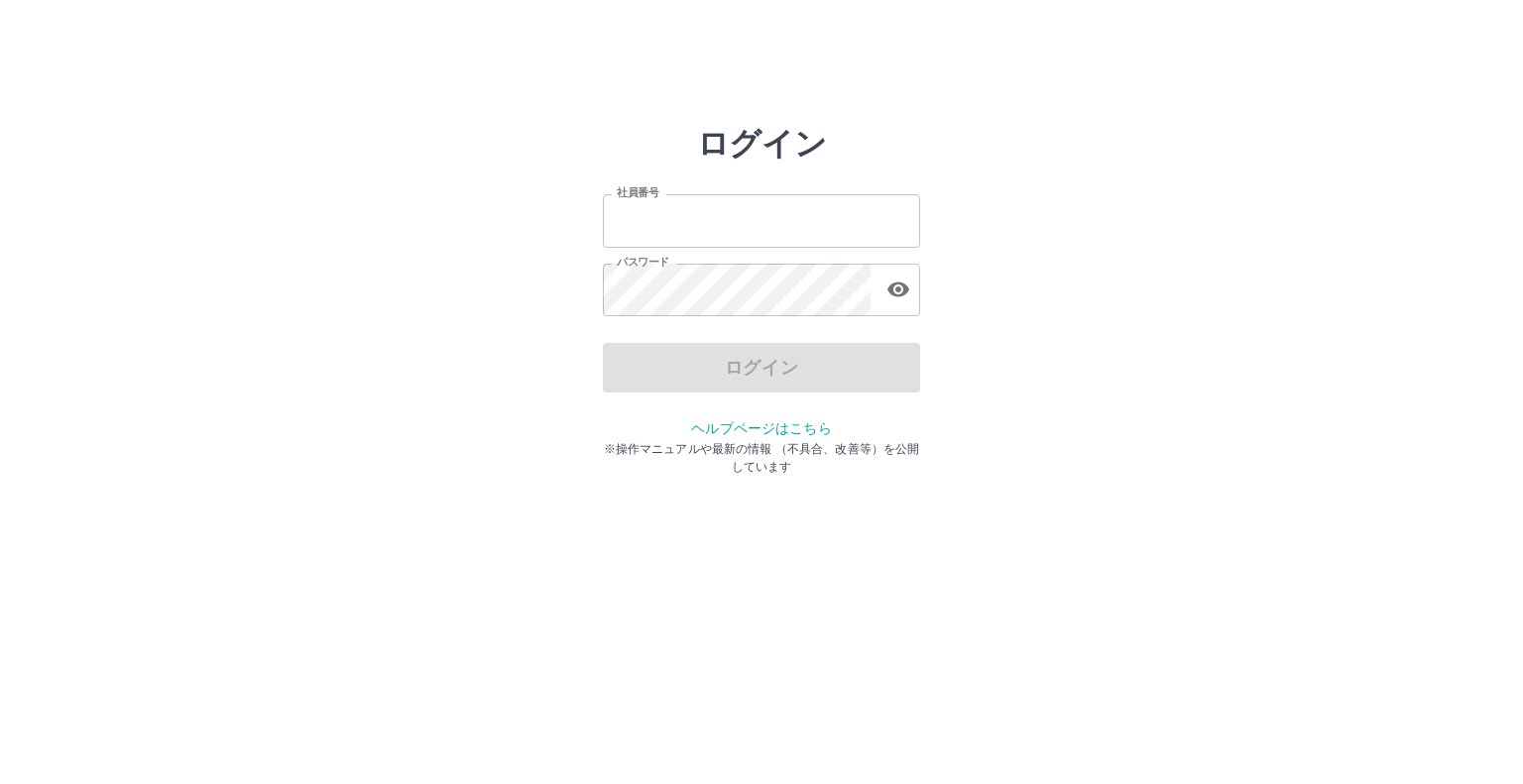 scroll, scrollTop: 0, scrollLeft: 0, axis: both 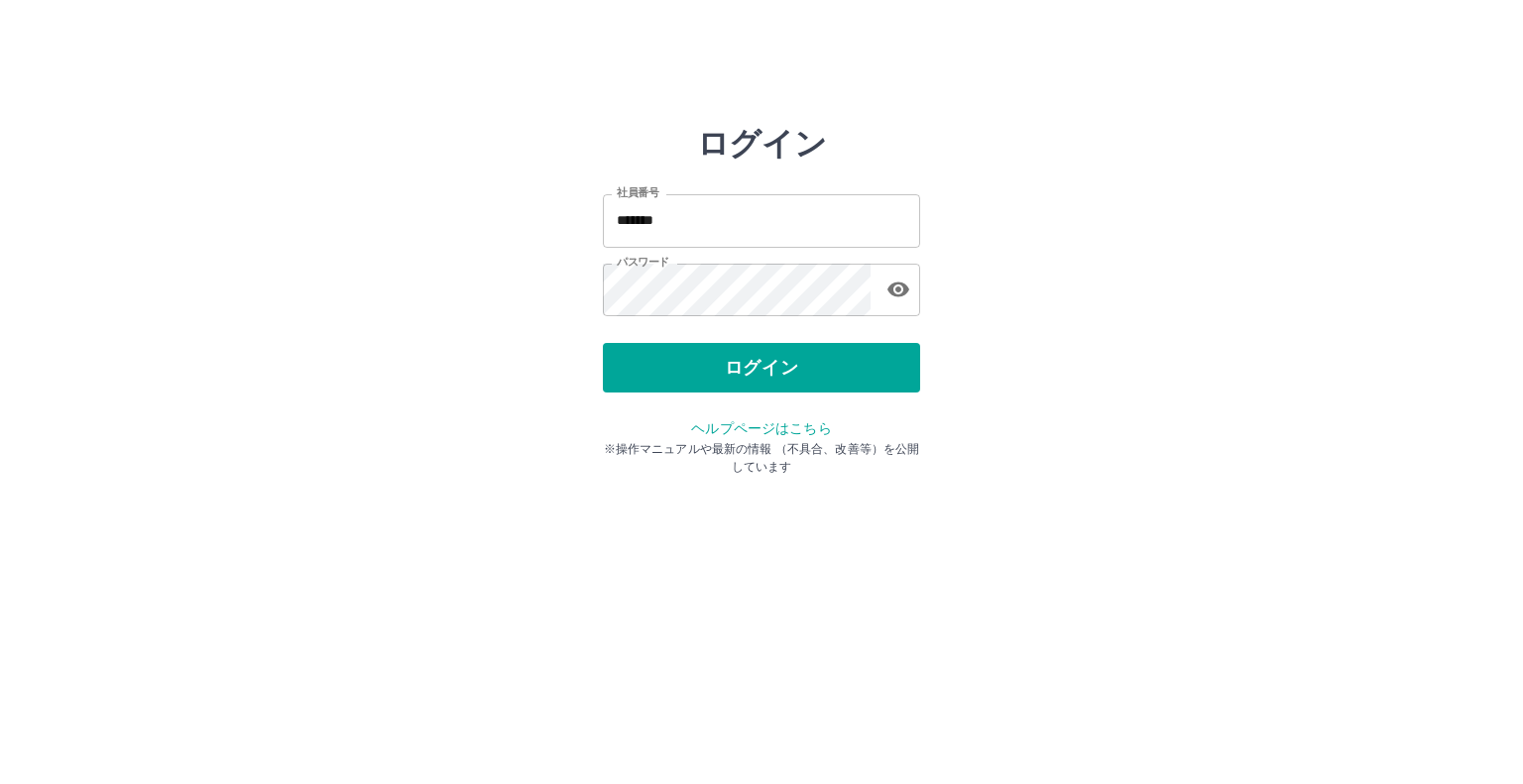 click on "ログイン 社員番号 ******* 社員番号 パスワード パスワード ログイン ヘルプページはこちら ※操作マニュアルや最新の情報 （不具合、改善等）を公開しています" at bounding box center (762, 283) 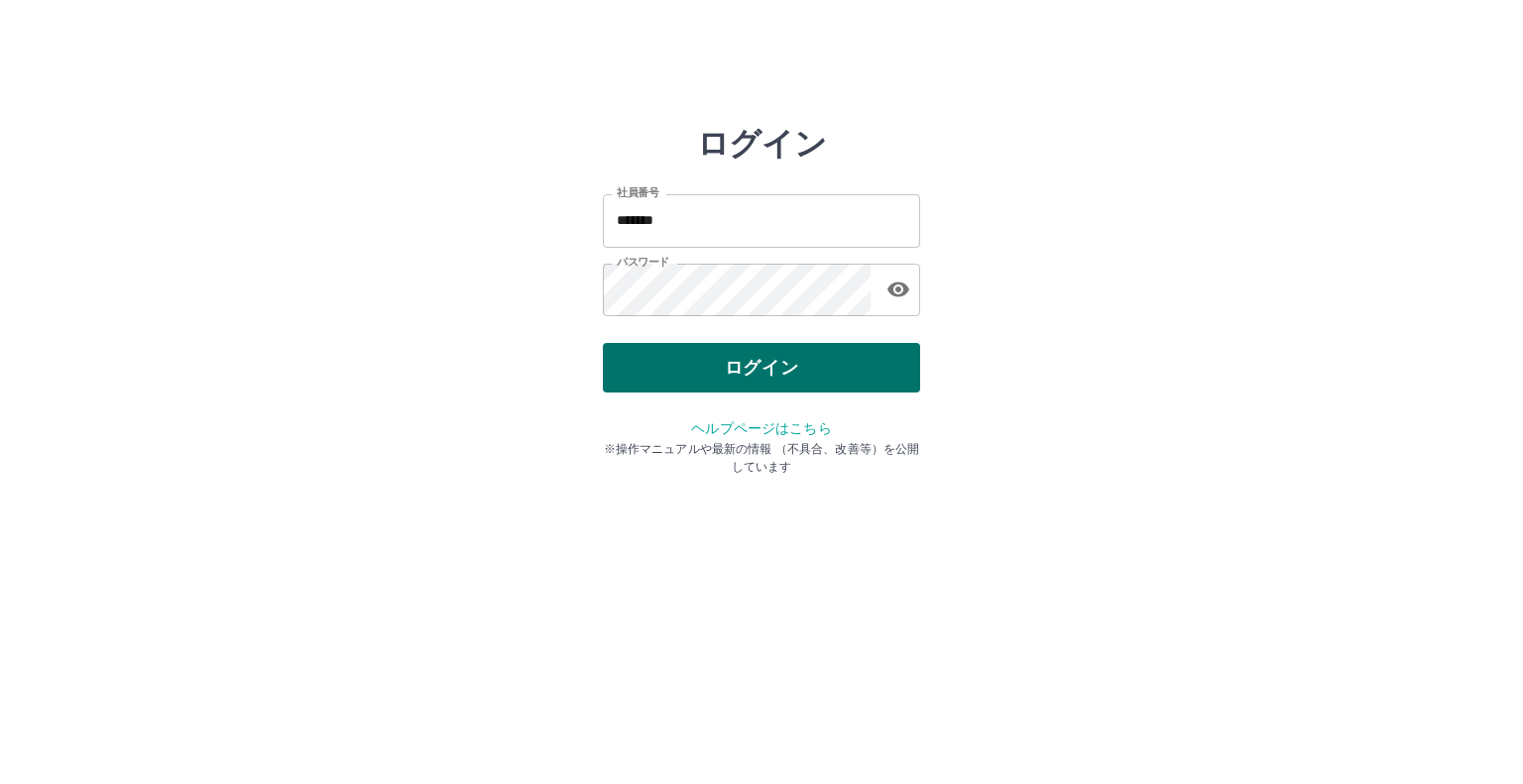 click on "ログイン" at bounding box center [762, 368] 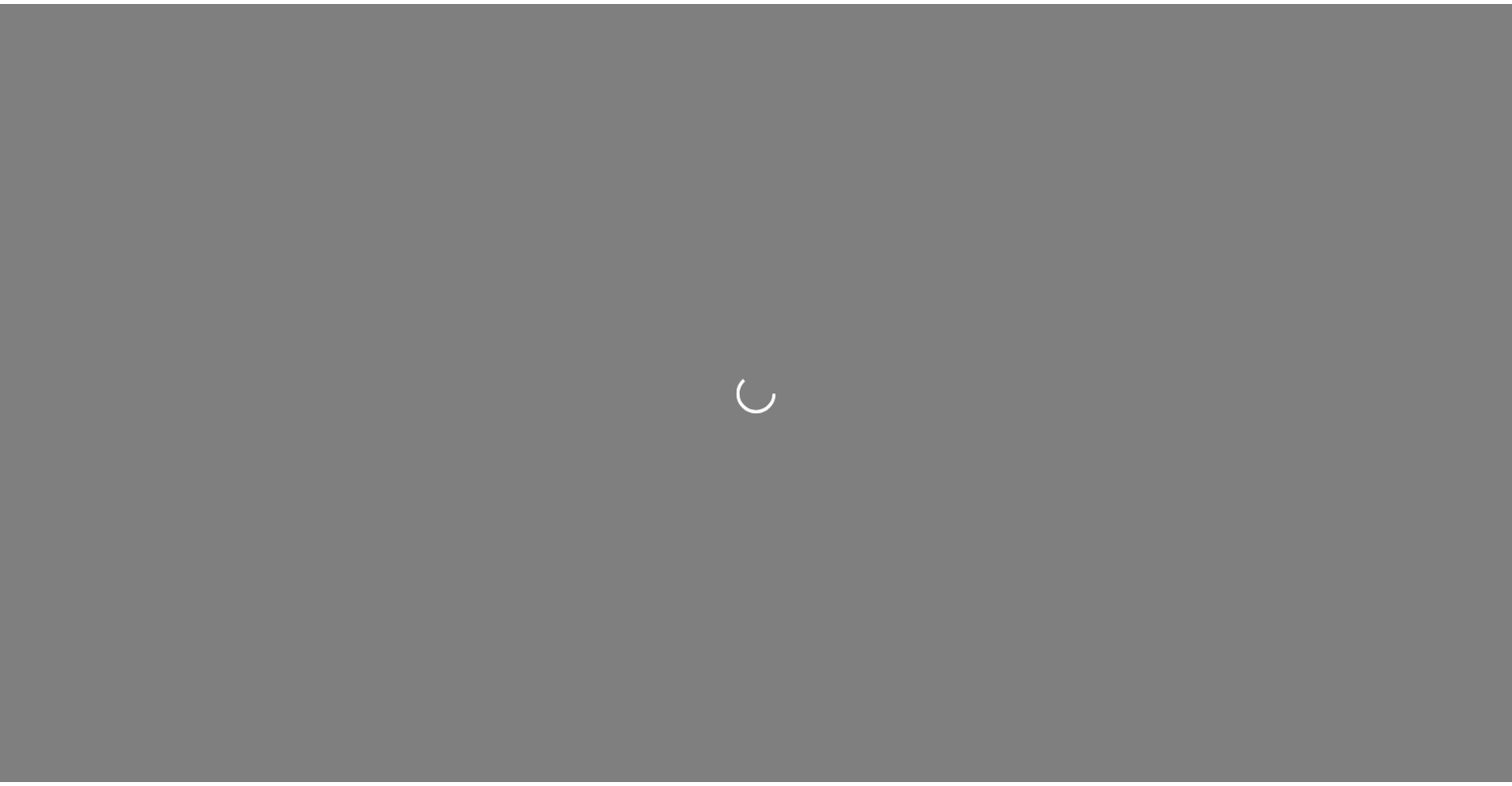 scroll, scrollTop: 0, scrollLeft: 0, axis: both 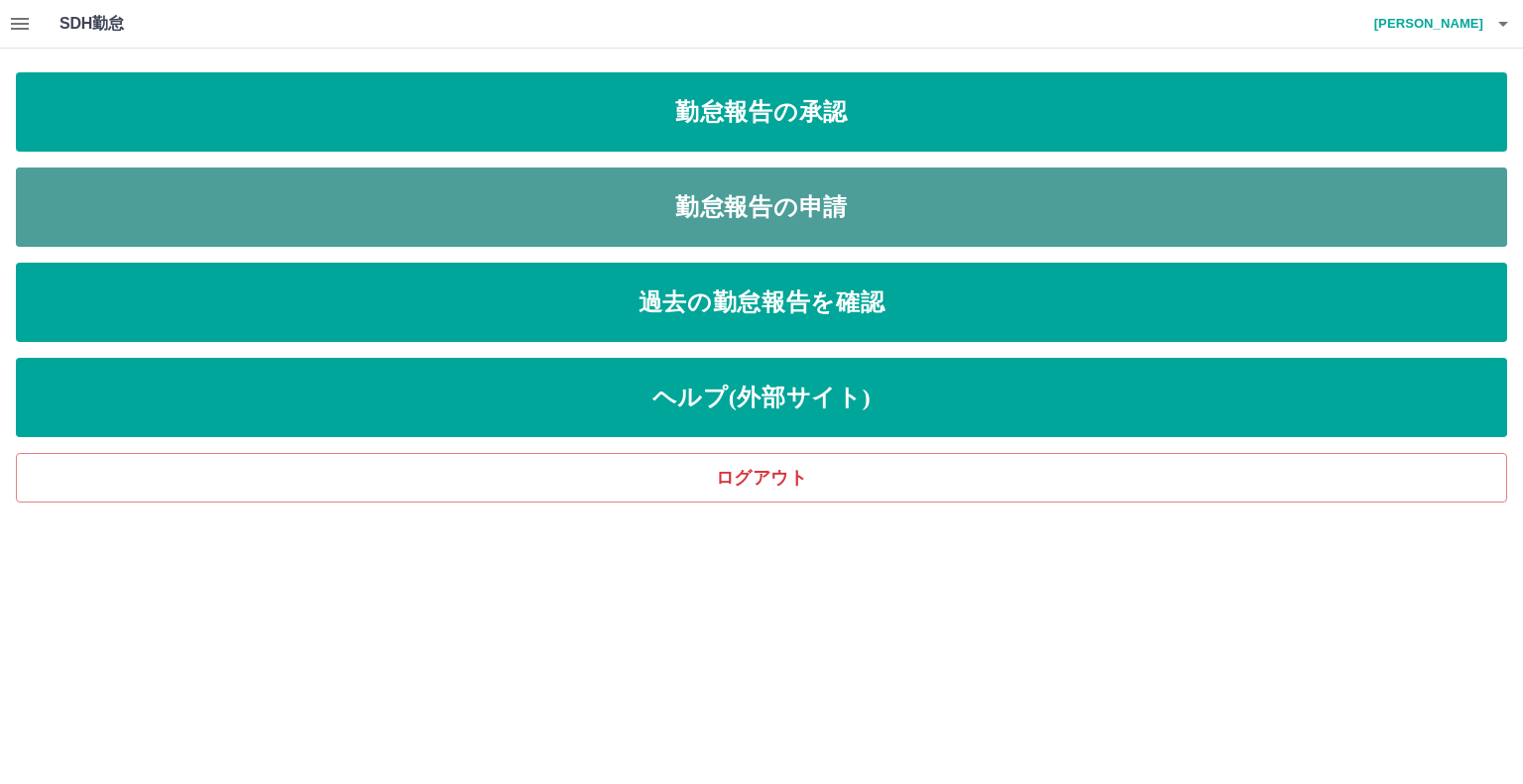 click on "勤怠報告の申請" at bounding box center [762, 207] 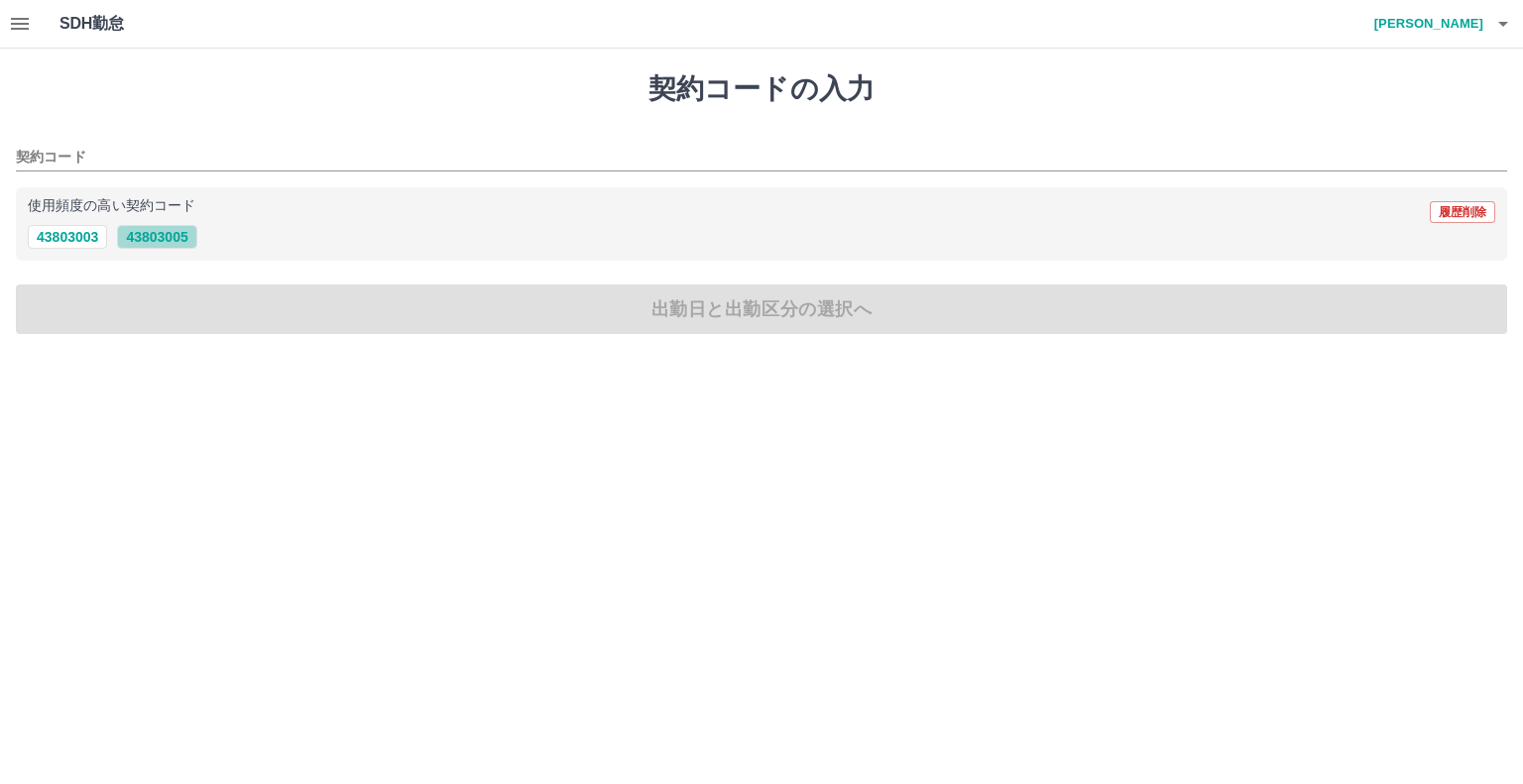 click on "43803005" at bounding box center (157, 237) 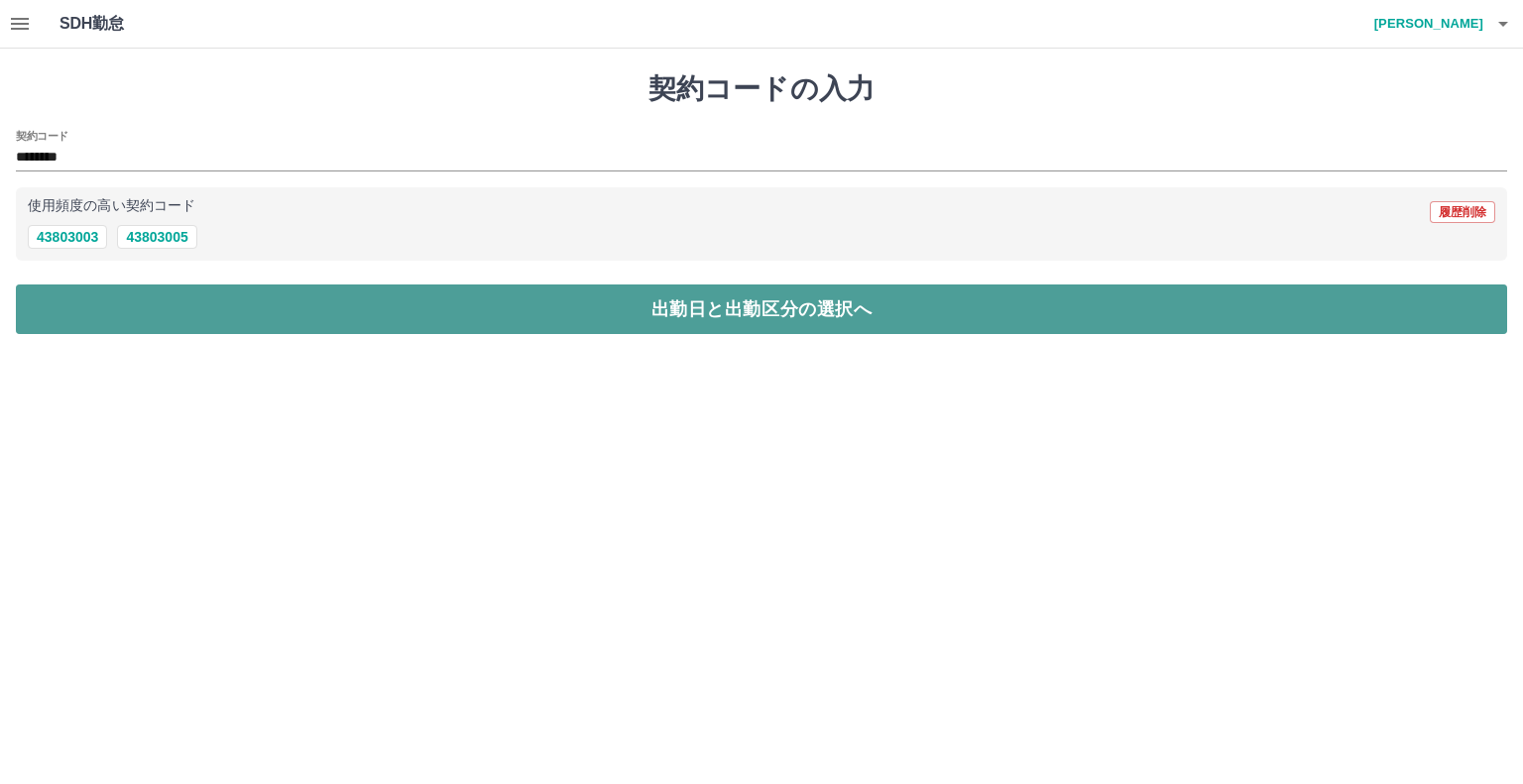 click on "出勤日と出勤区分の選択へ" at bounding box center [762, 309] 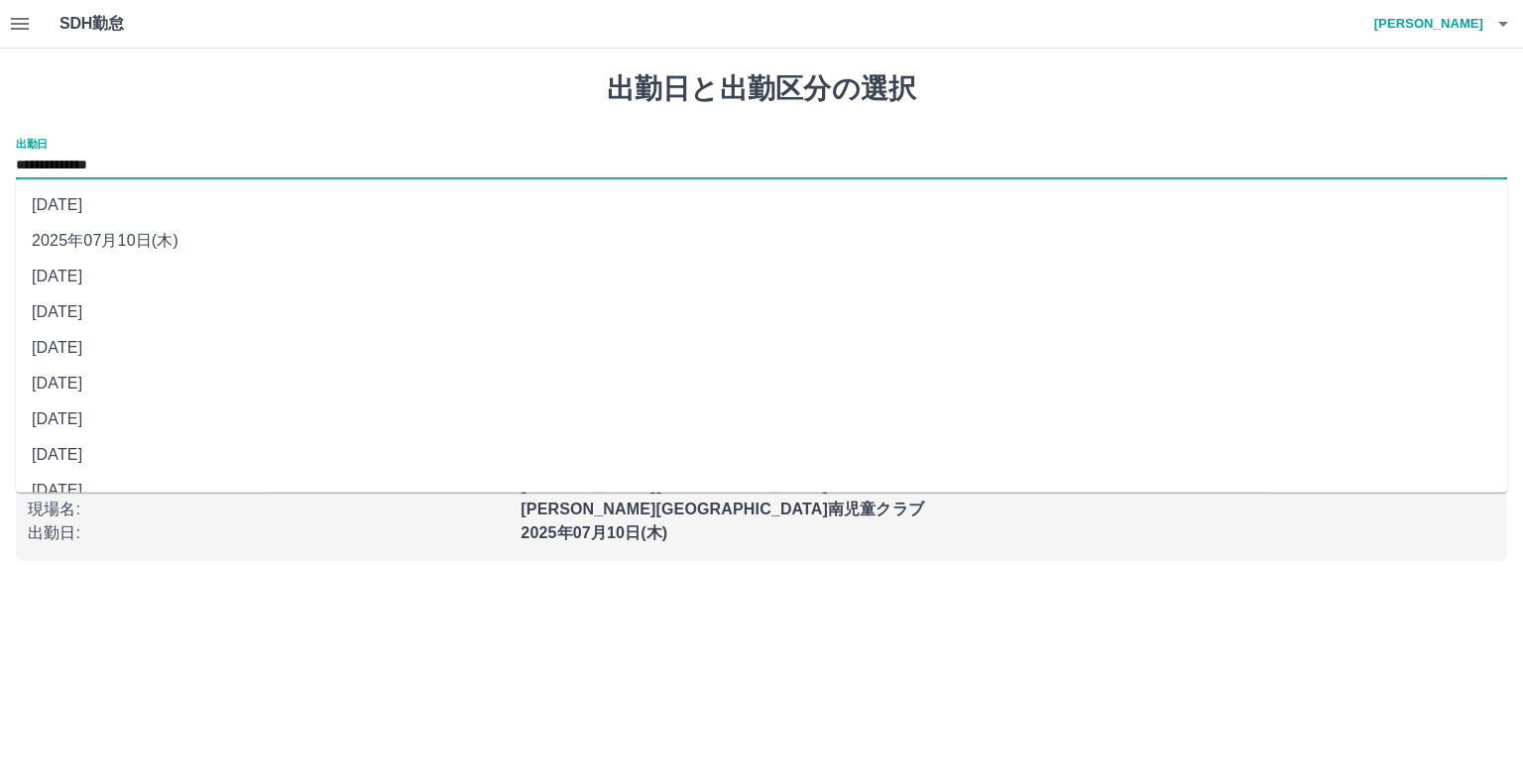 click on "**********" at bounding box center [762, 166] 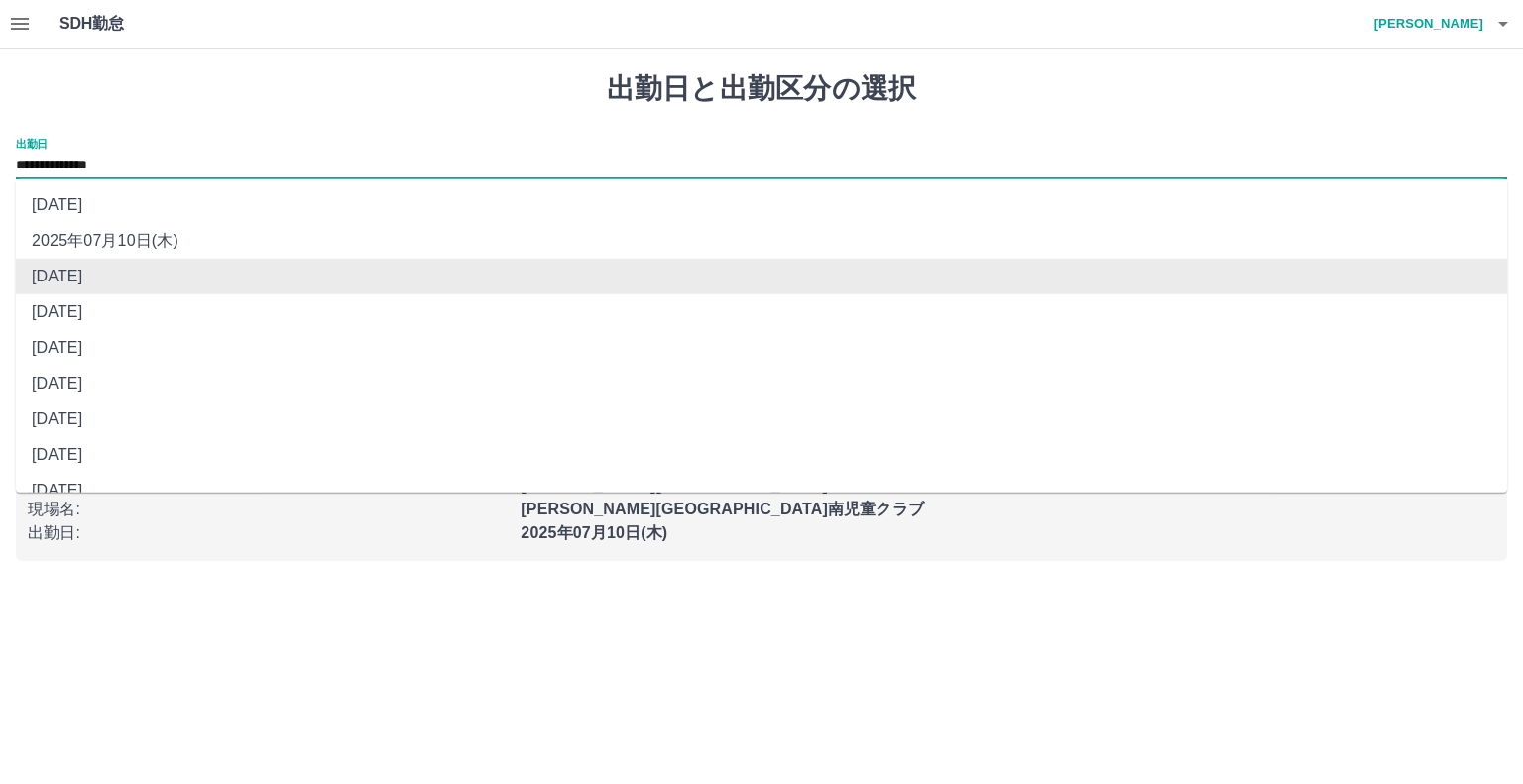 click on "**********" at bounding box center [762, 166] 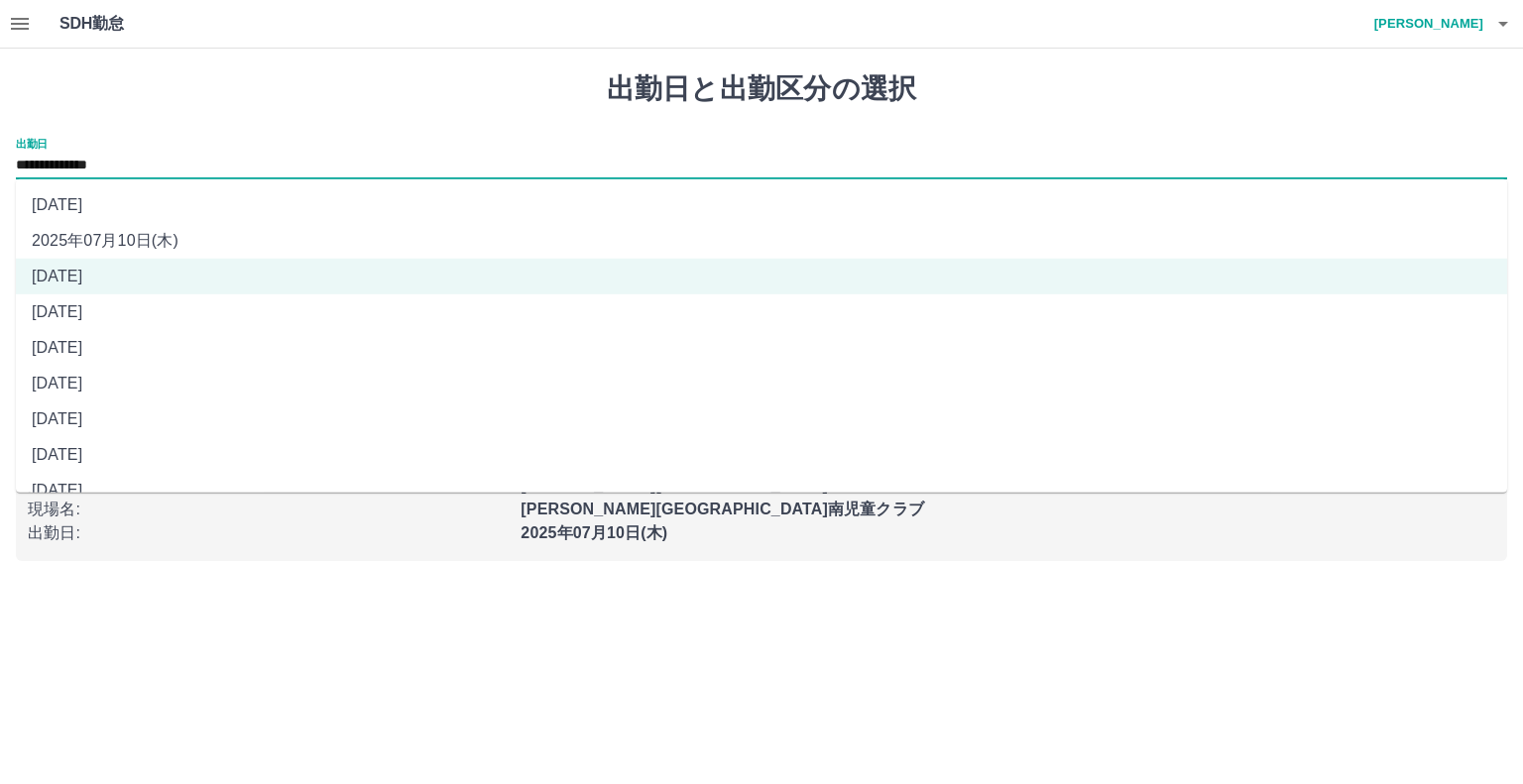 click on "2025年07月10日(木)" at bounding box center [762, 241] 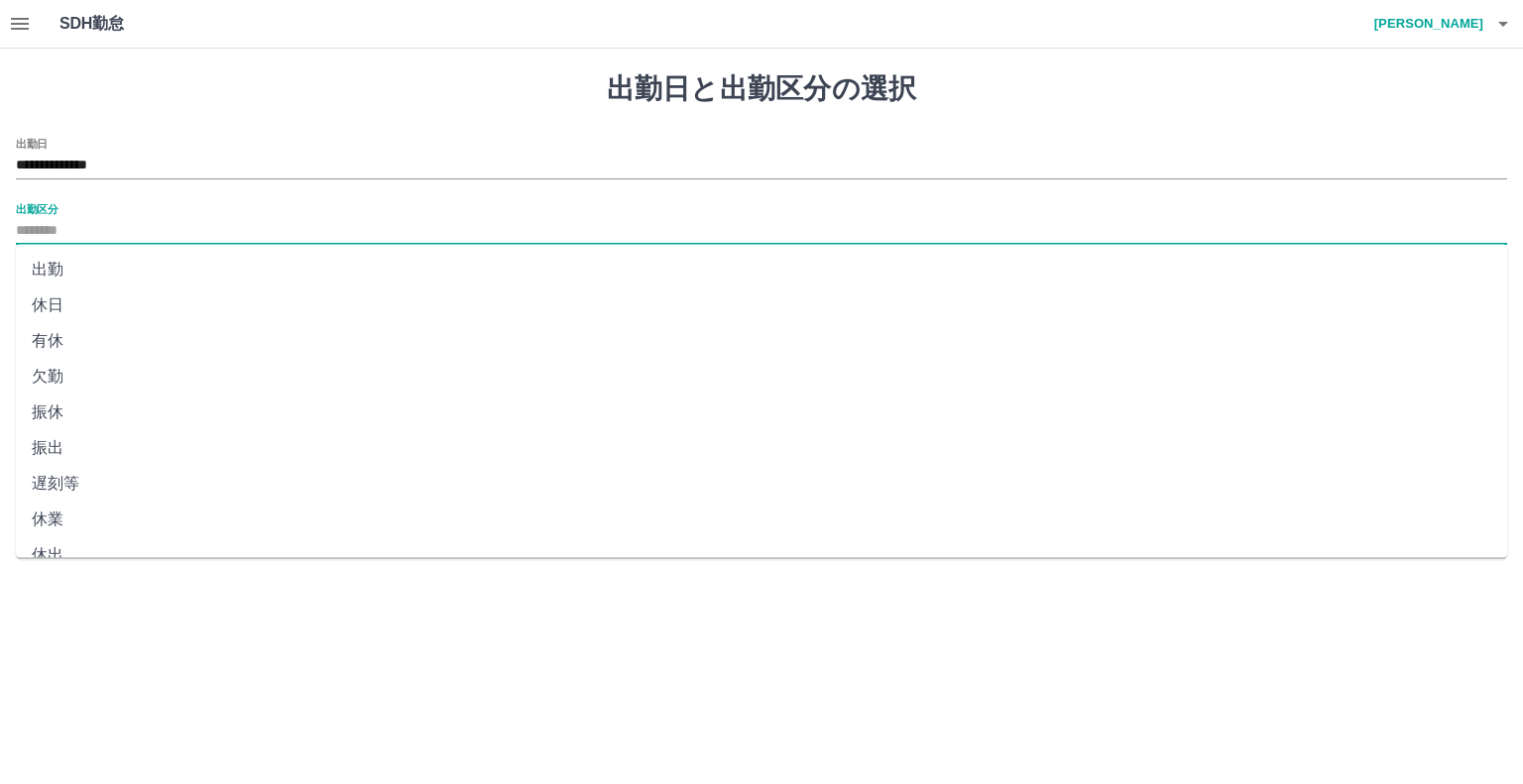 click on "出勤区分" at bounding box center [762, 231] 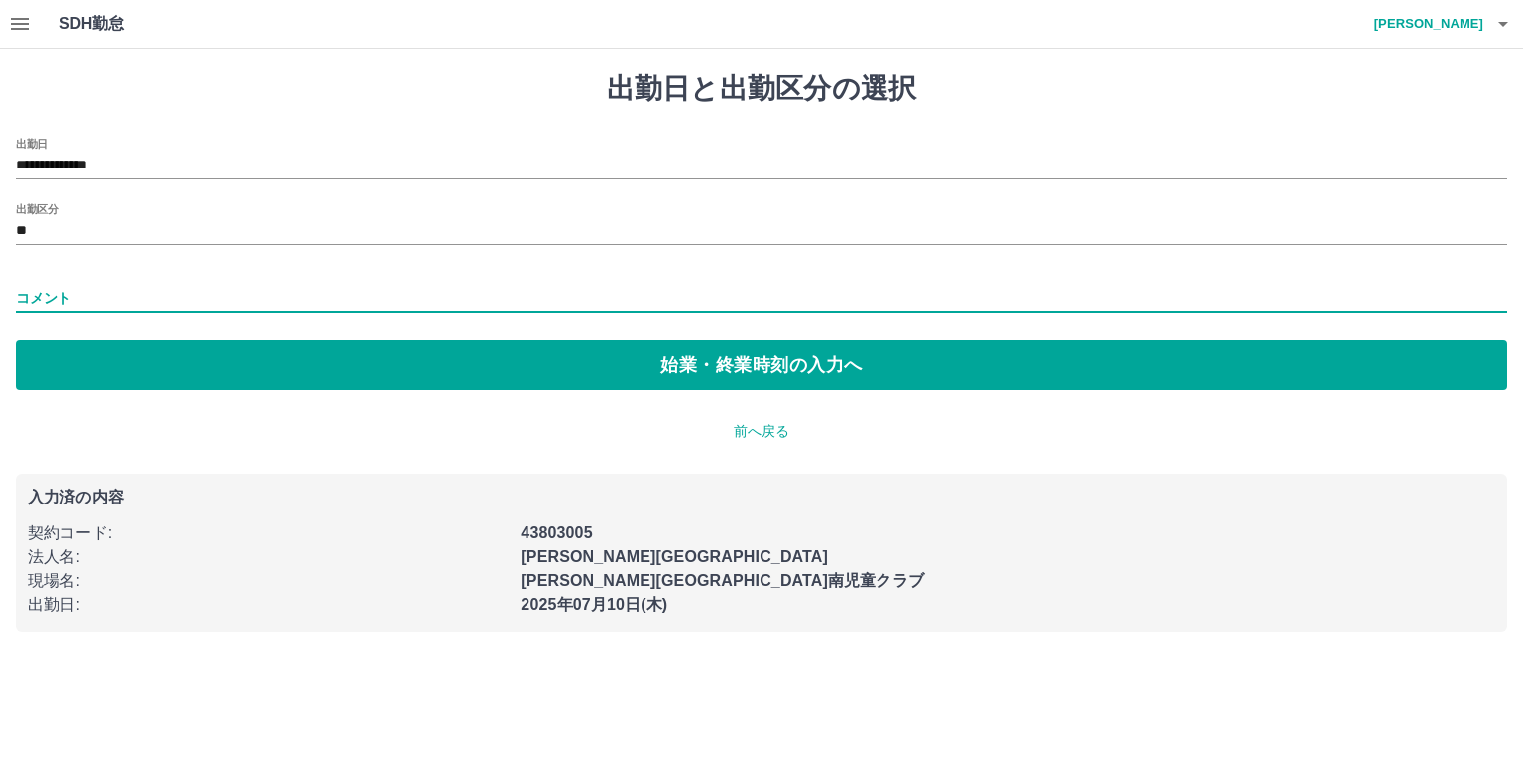click on "コメント" at bounding box center [762, 298] 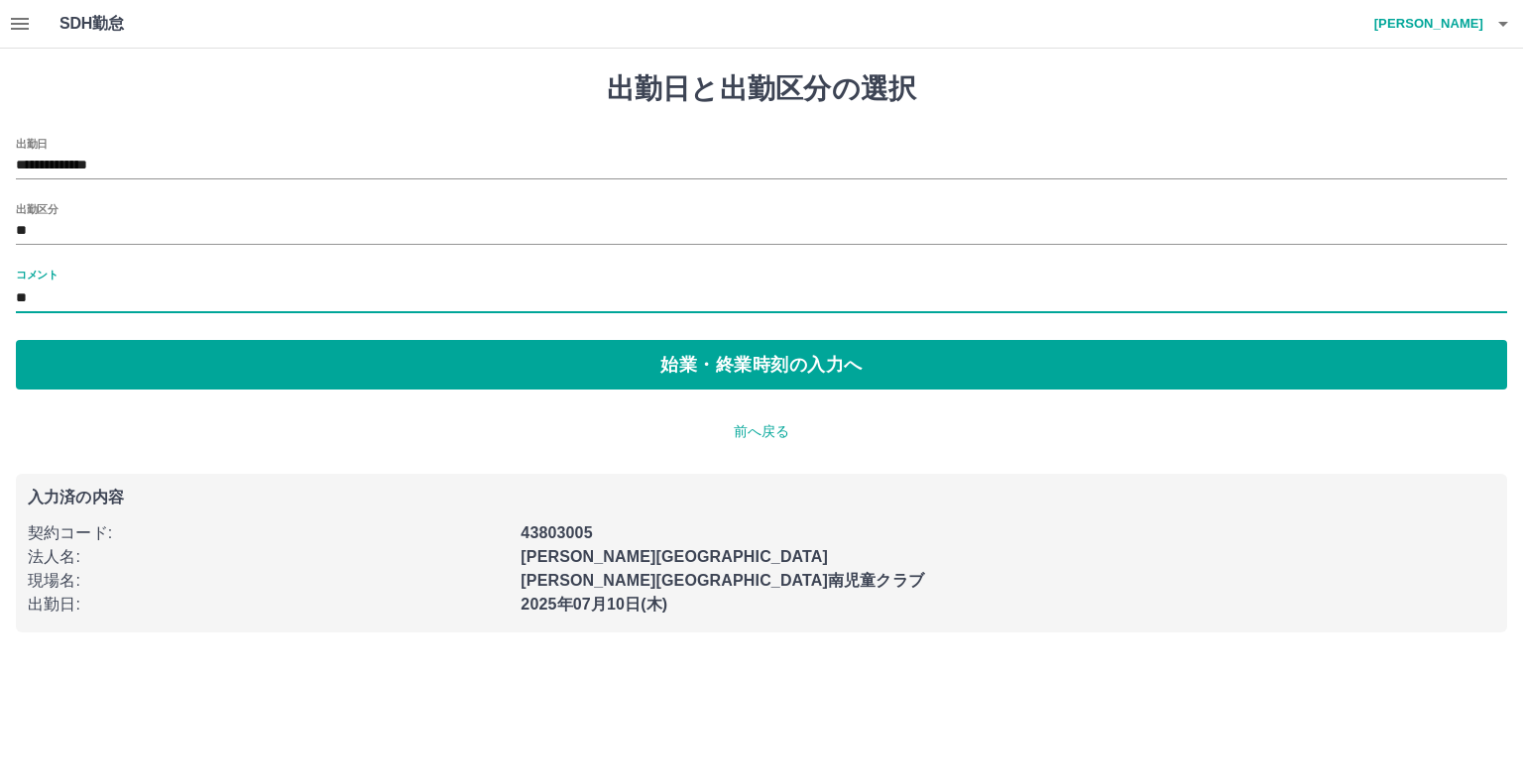 type on "*" 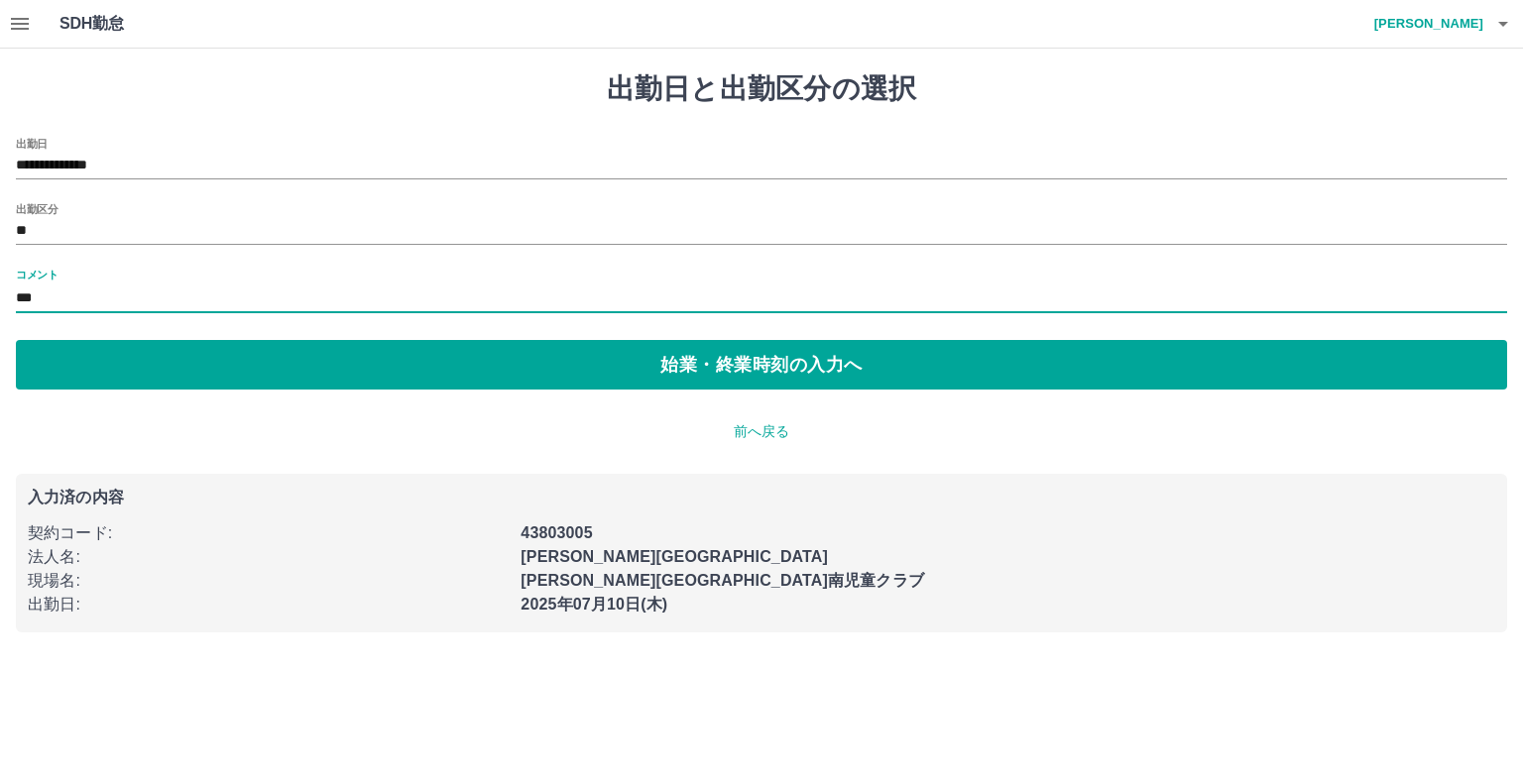 type on "***" 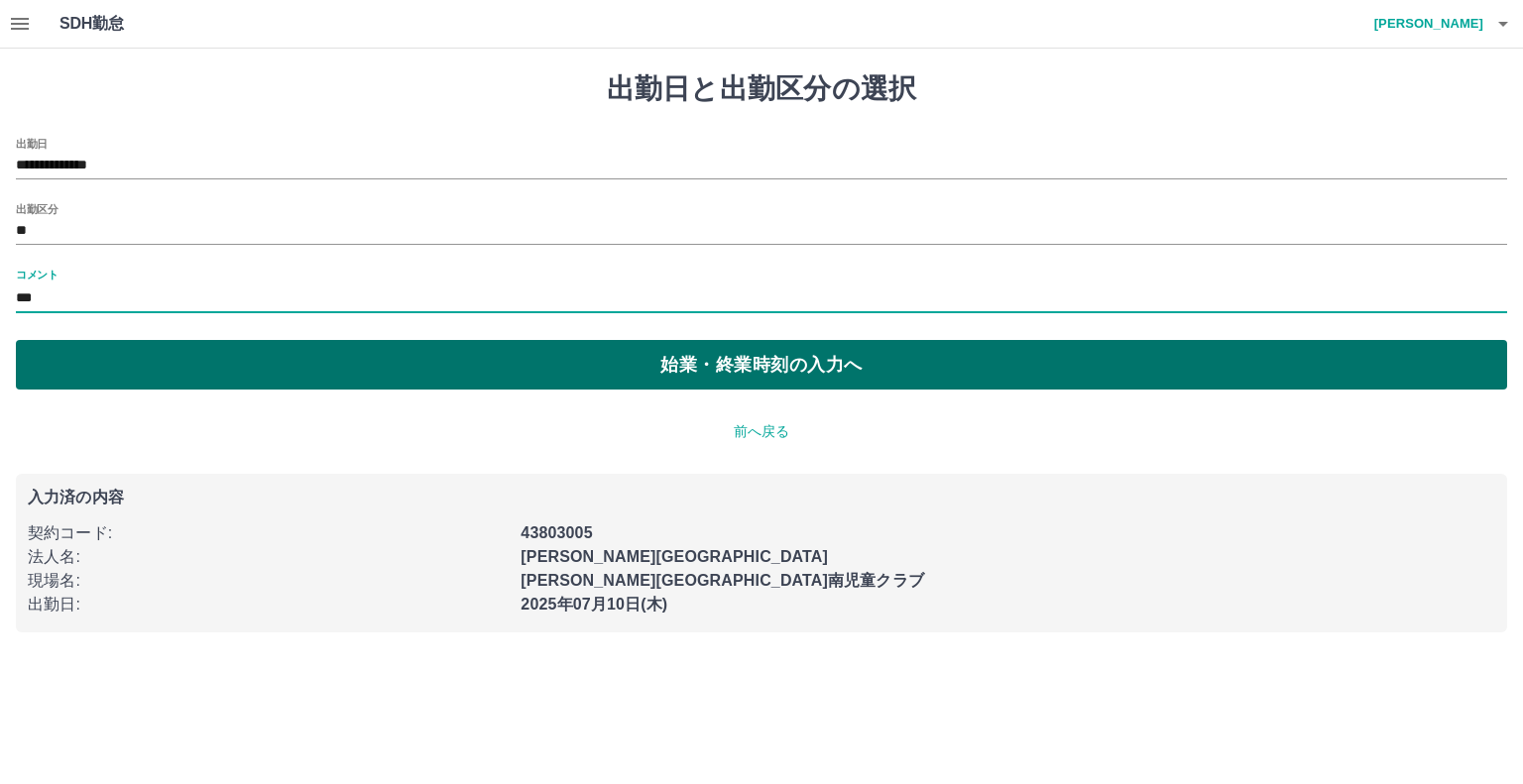 click on "始業・終業時刻の入力へ" at bounding box center [762, 365] 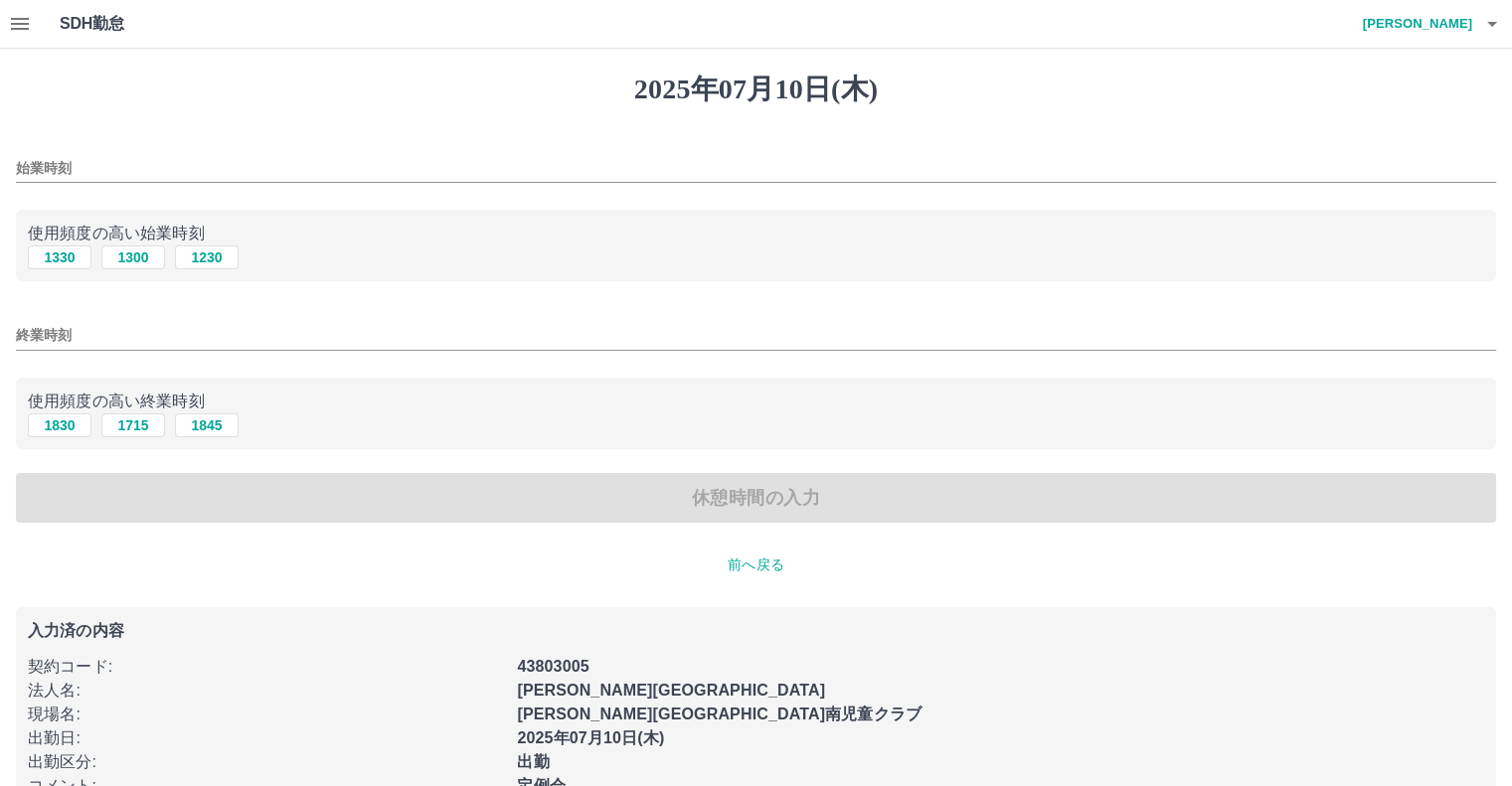 click on "始業時刻 使用頻度の高い始業時刻 [DATE] [DATE] [DATE] 終業時刻 使用頻度の高い終業時刻 [DATE] [DATE] [DATE] 休憩時間の入力" at bounding box center (756, 331) 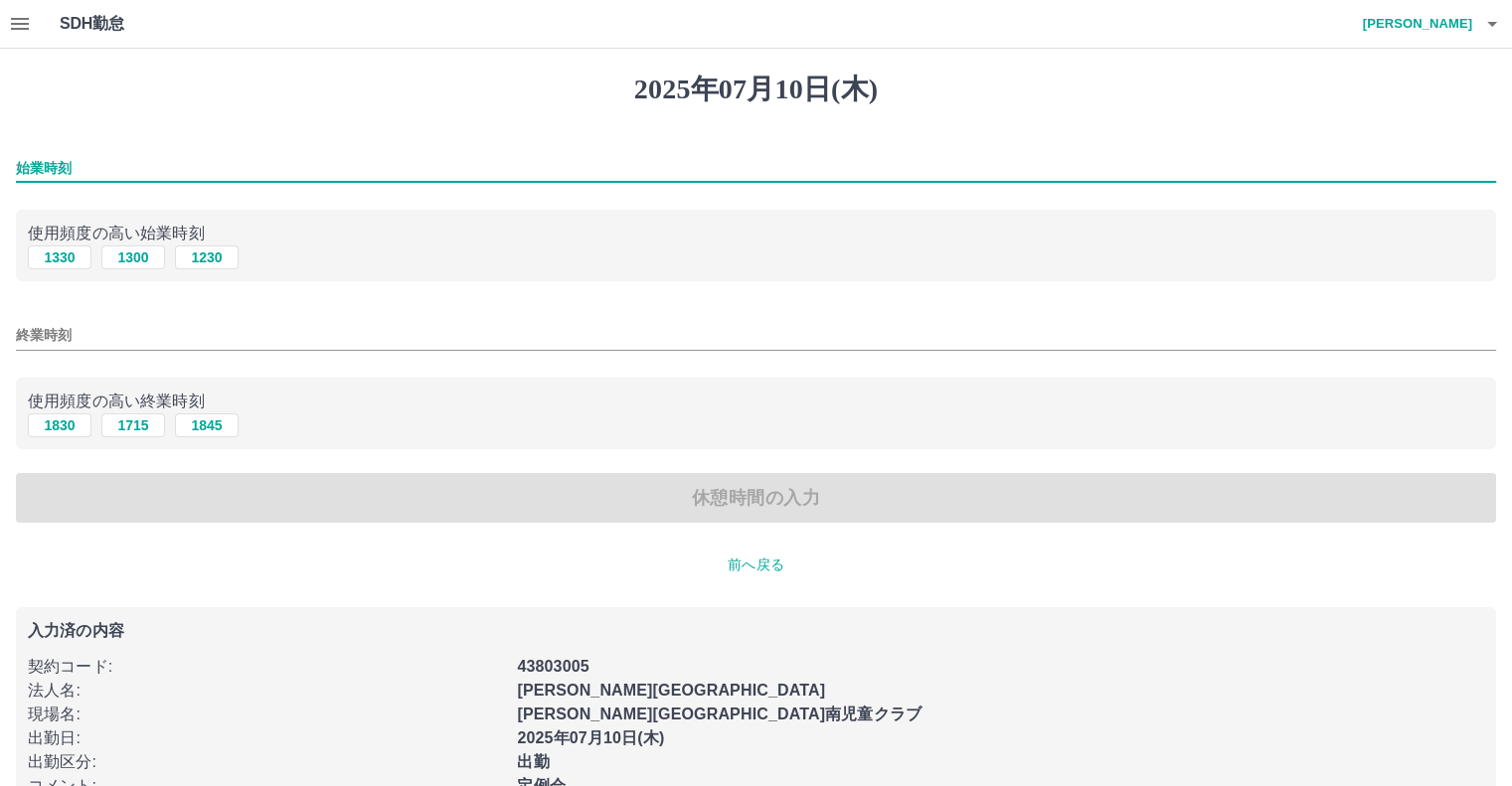 click on "始業時刻" at bounding box center [756, 168] 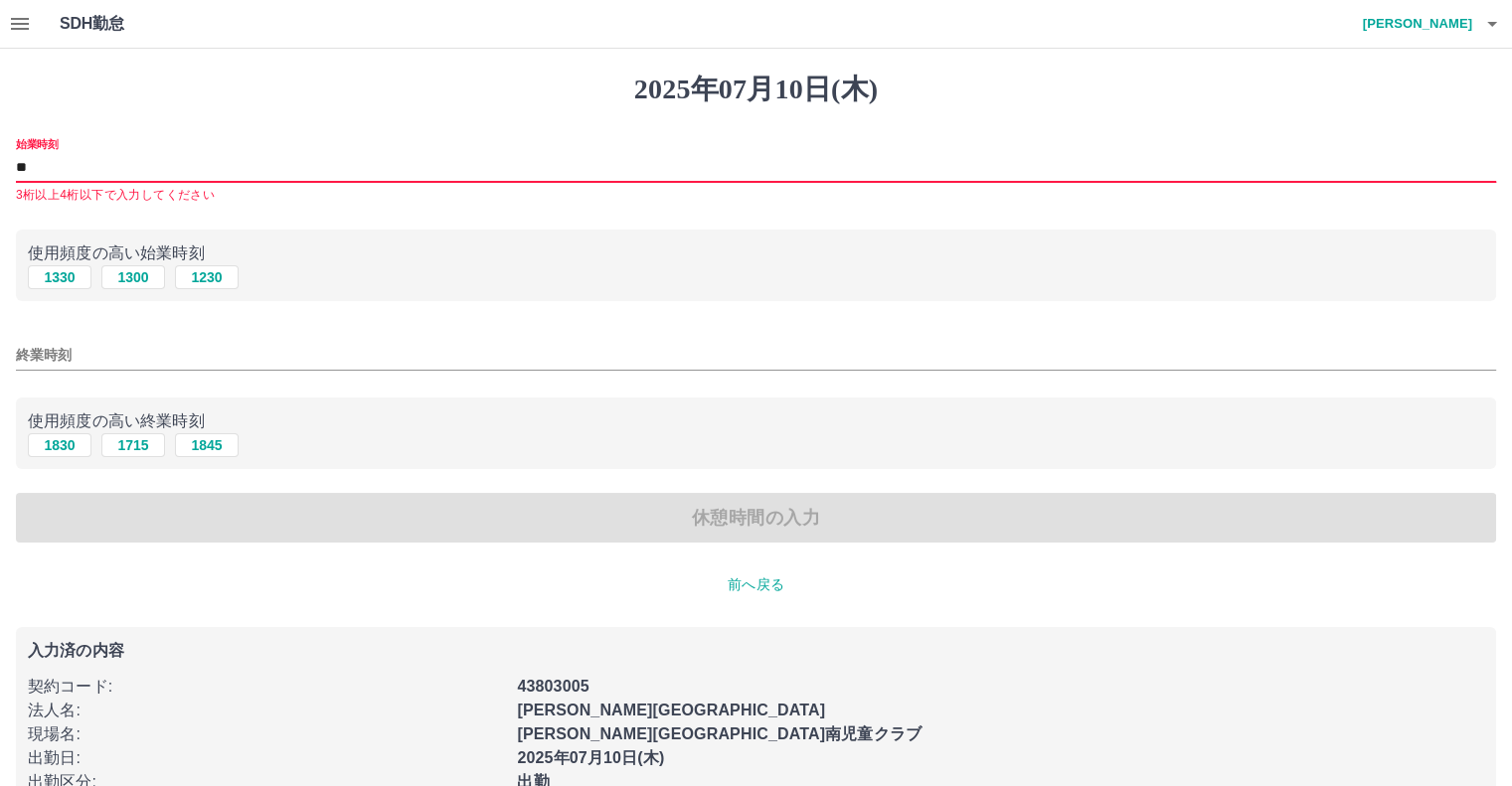 type on "*" 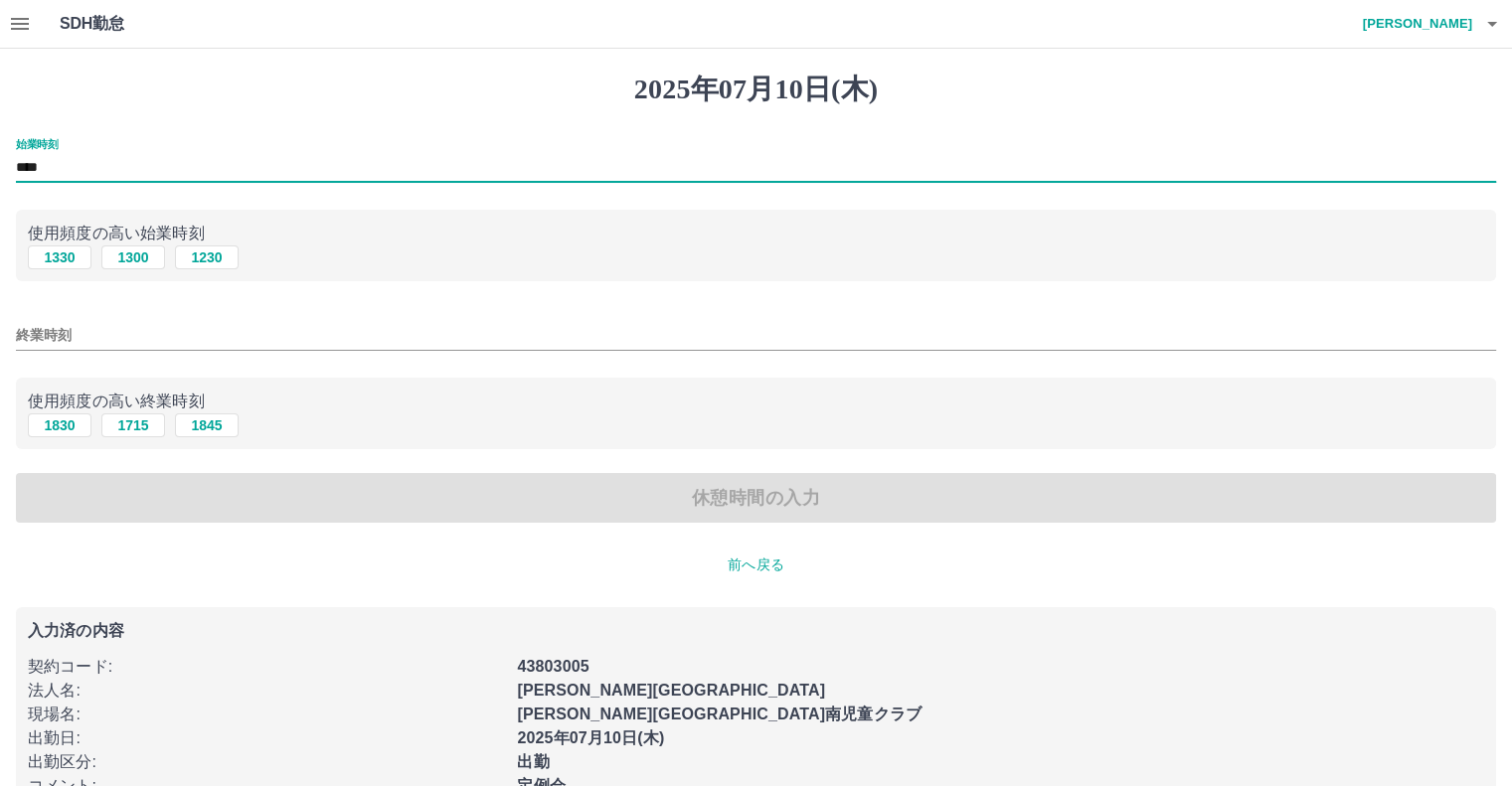 type on "****" 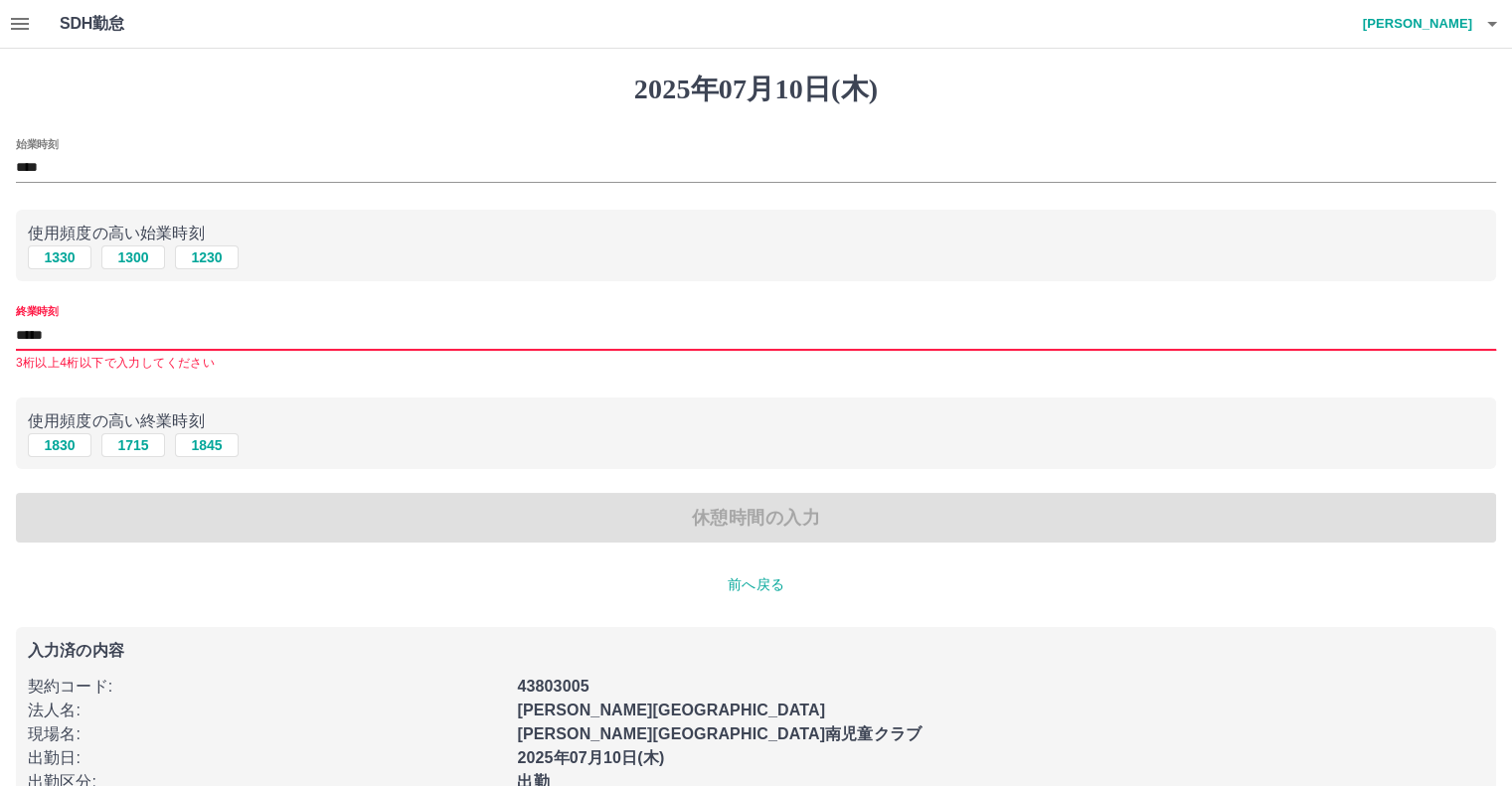 type on "*****" 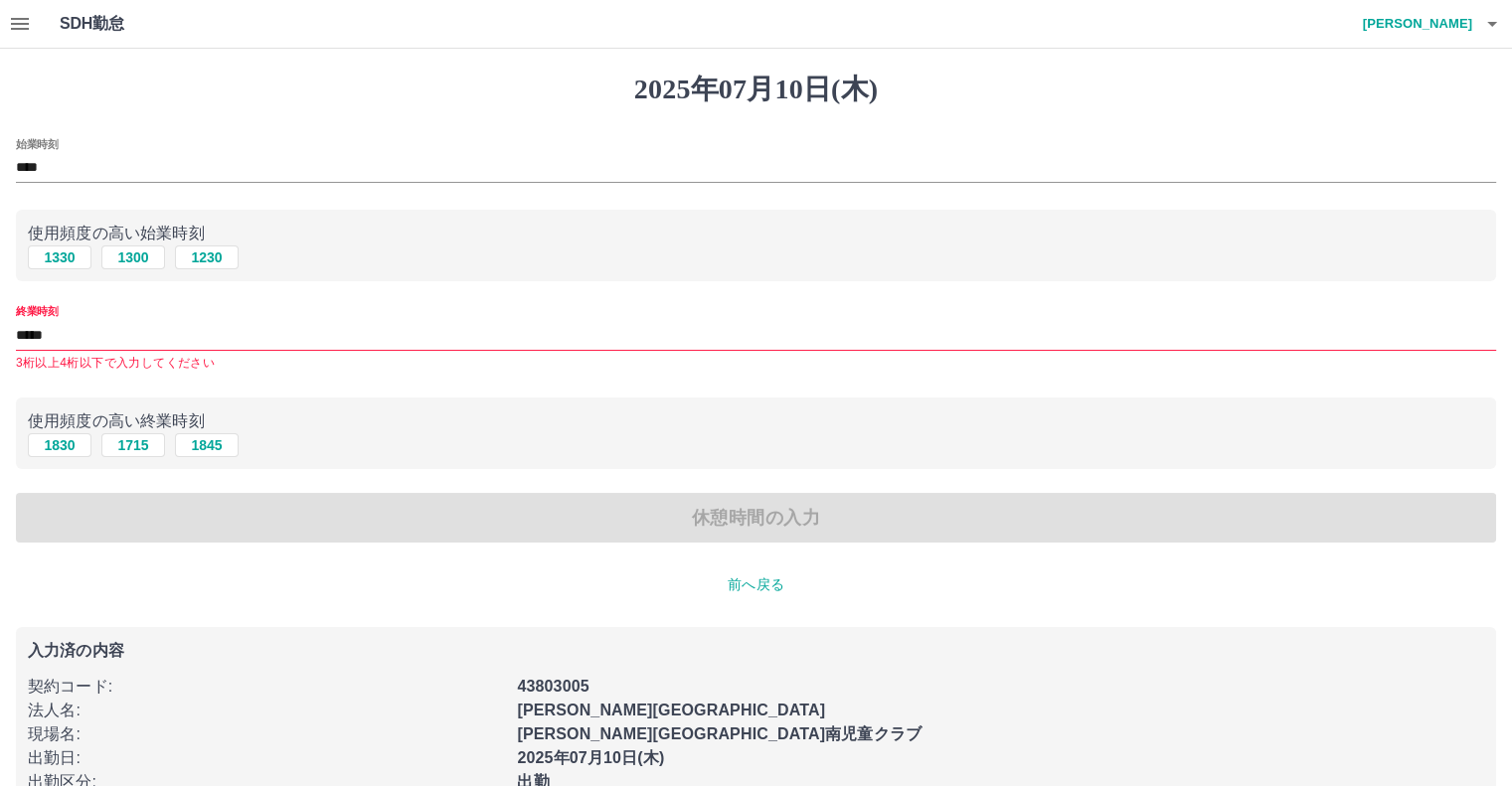 click on "前へ戻る" at bounding box center [756, 584] 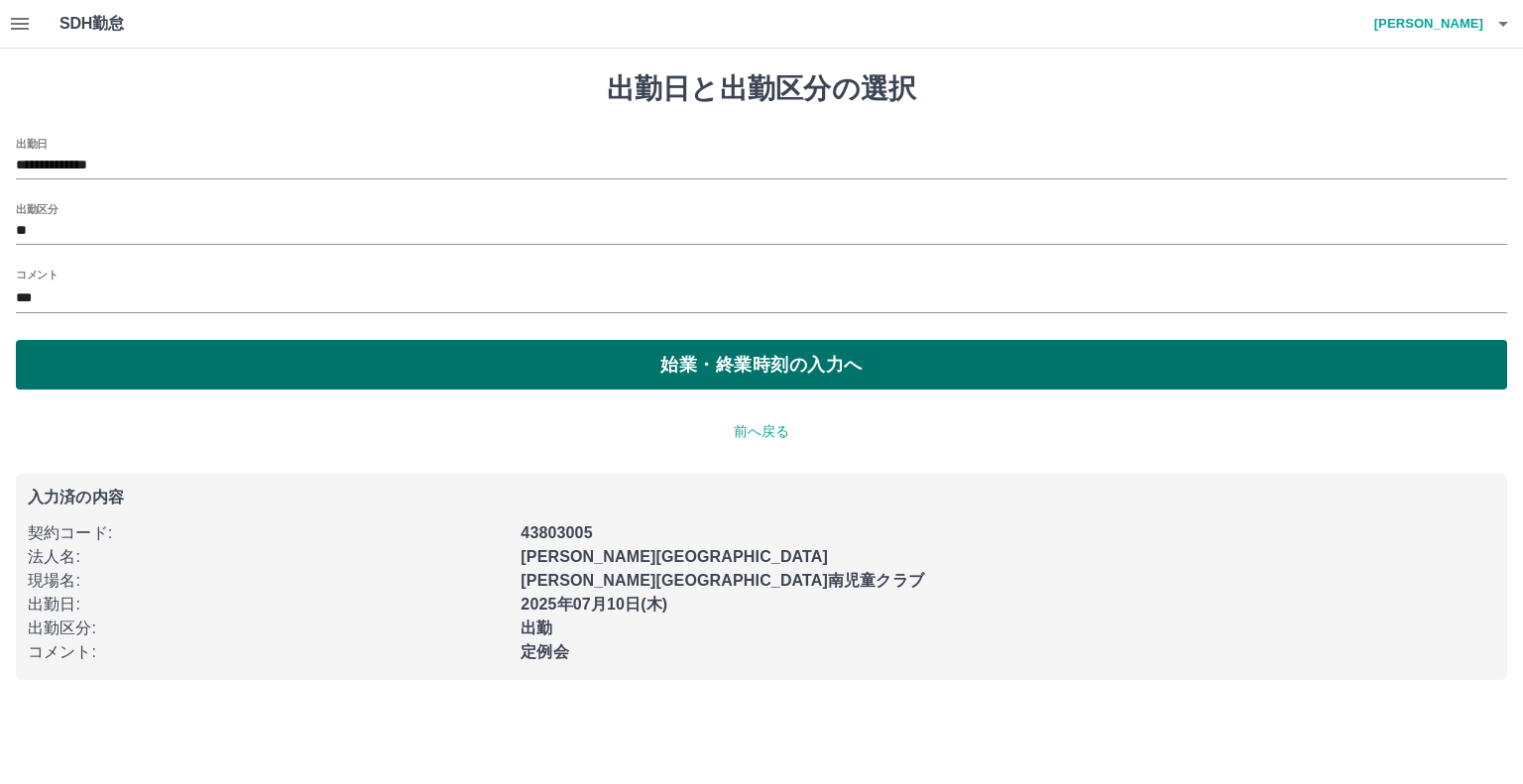 click on "始業・終業時刻の入力へ" at bounding box center (762, 365) 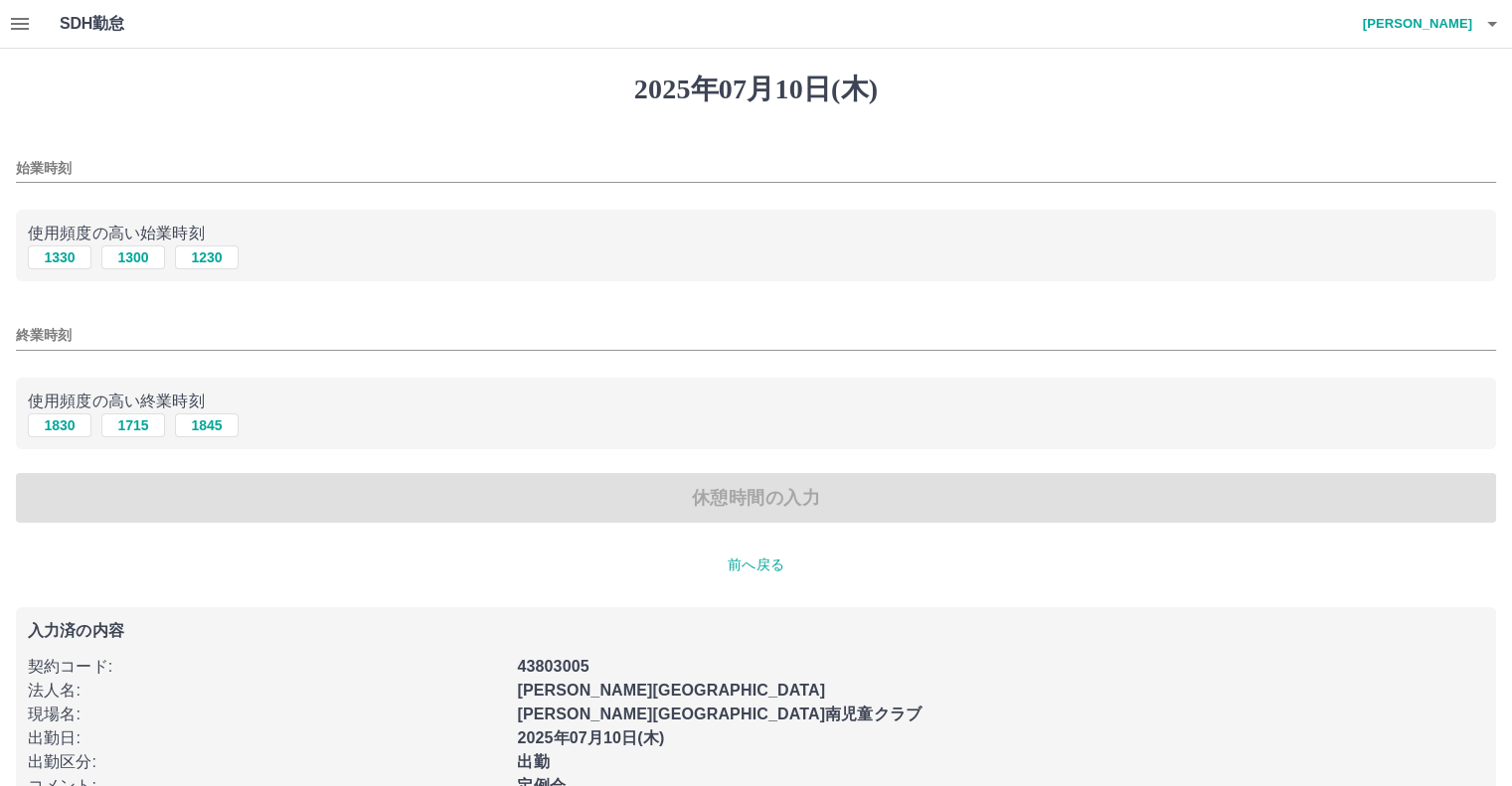 click on "始業時刻" at bounding box center (756, 168) 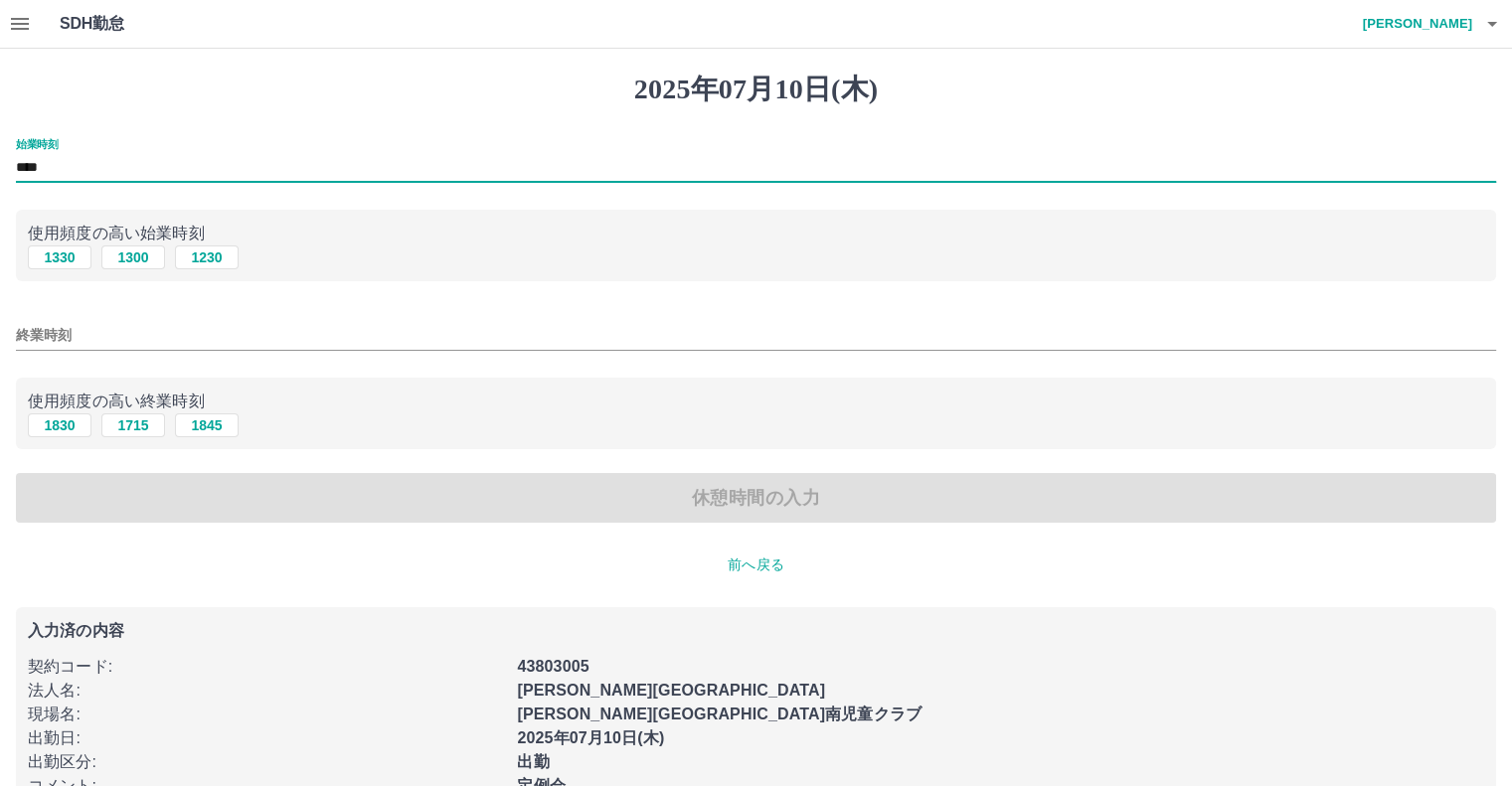 type on "****" 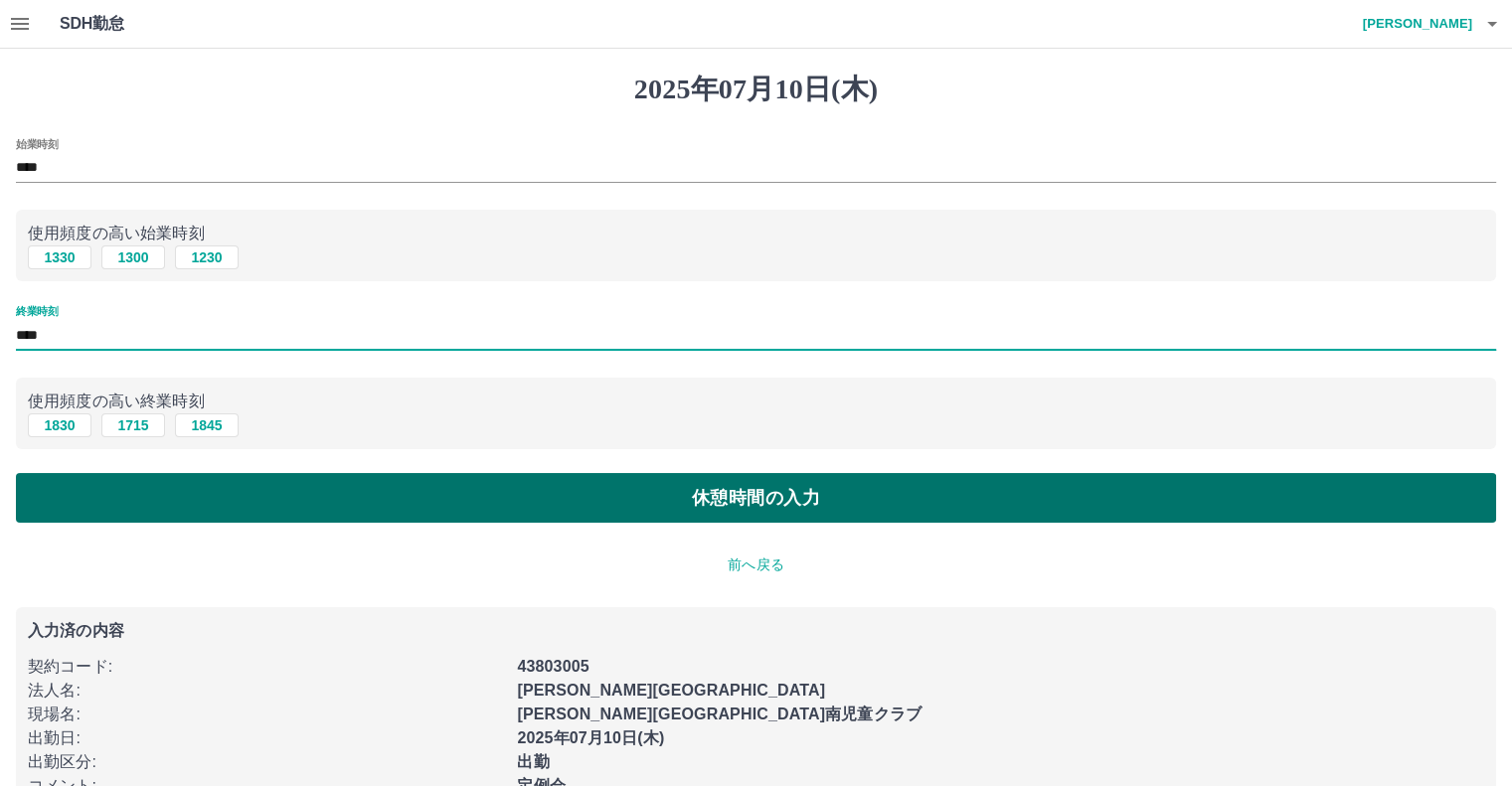 type on "****" 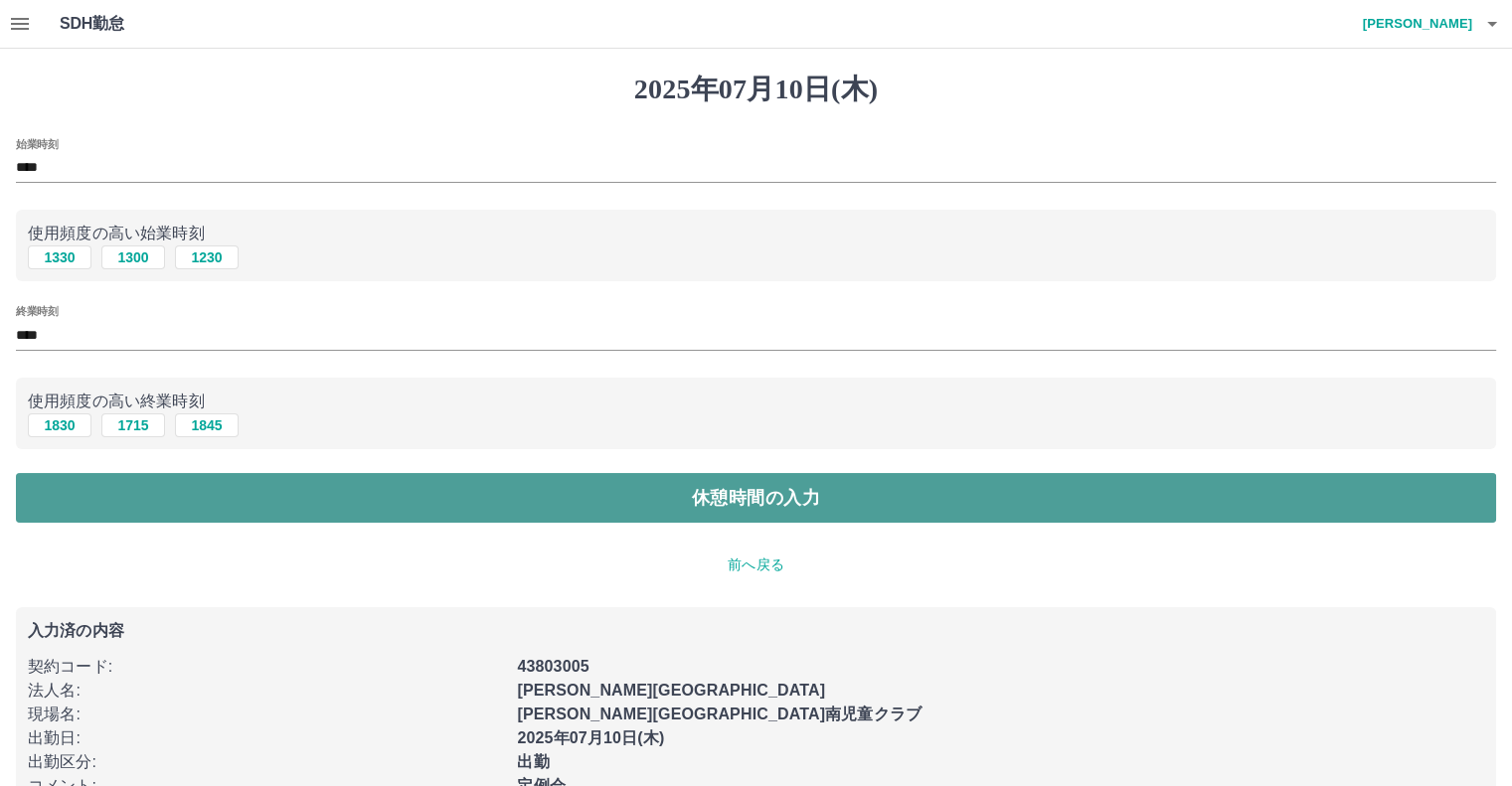 click on "休憩時間の入力" at bounding box center [756, 498] 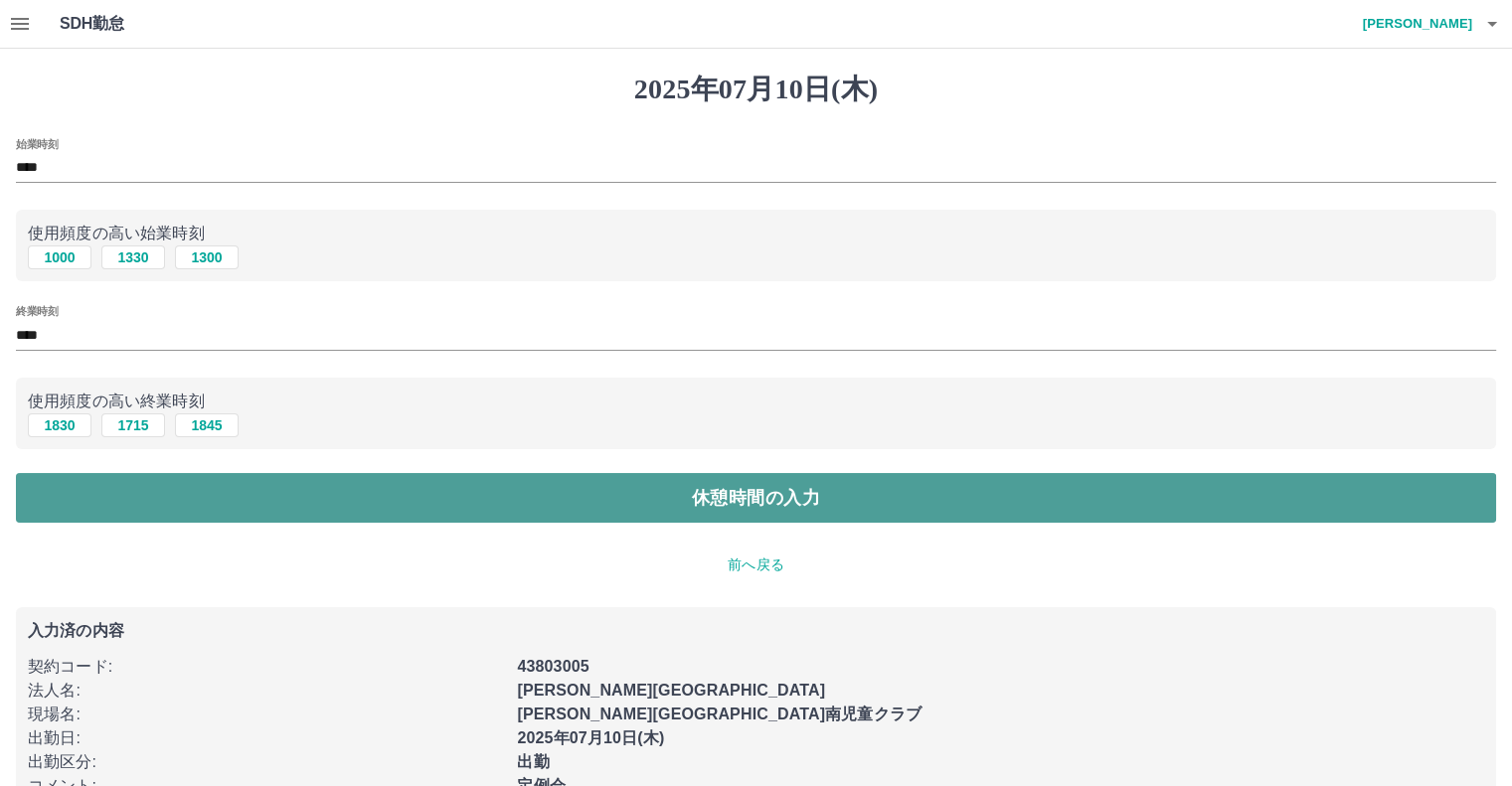 click on "休憩時間の入力" at bounding box center [756, 498] 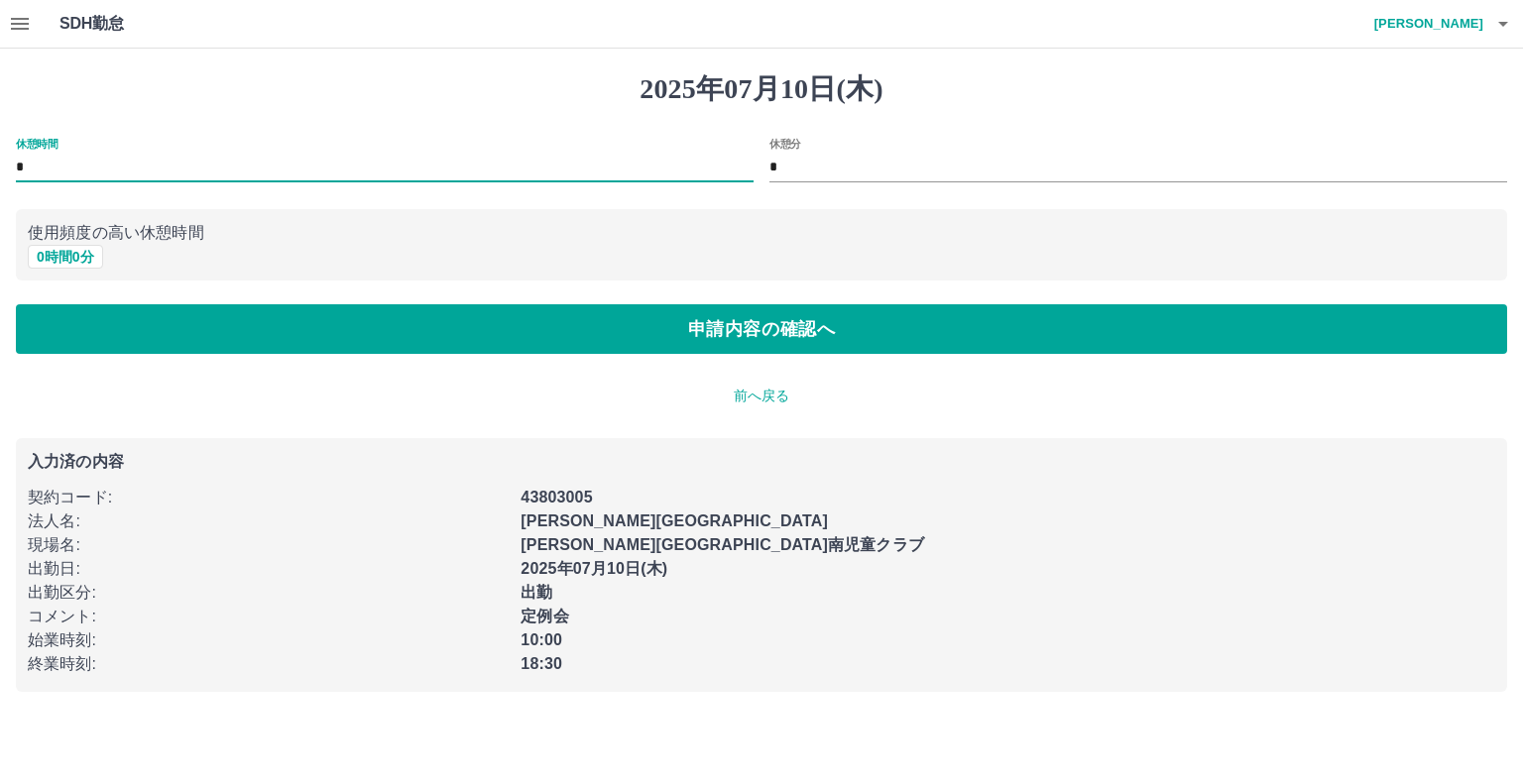 click on "*" at bounding box center [385, 168] 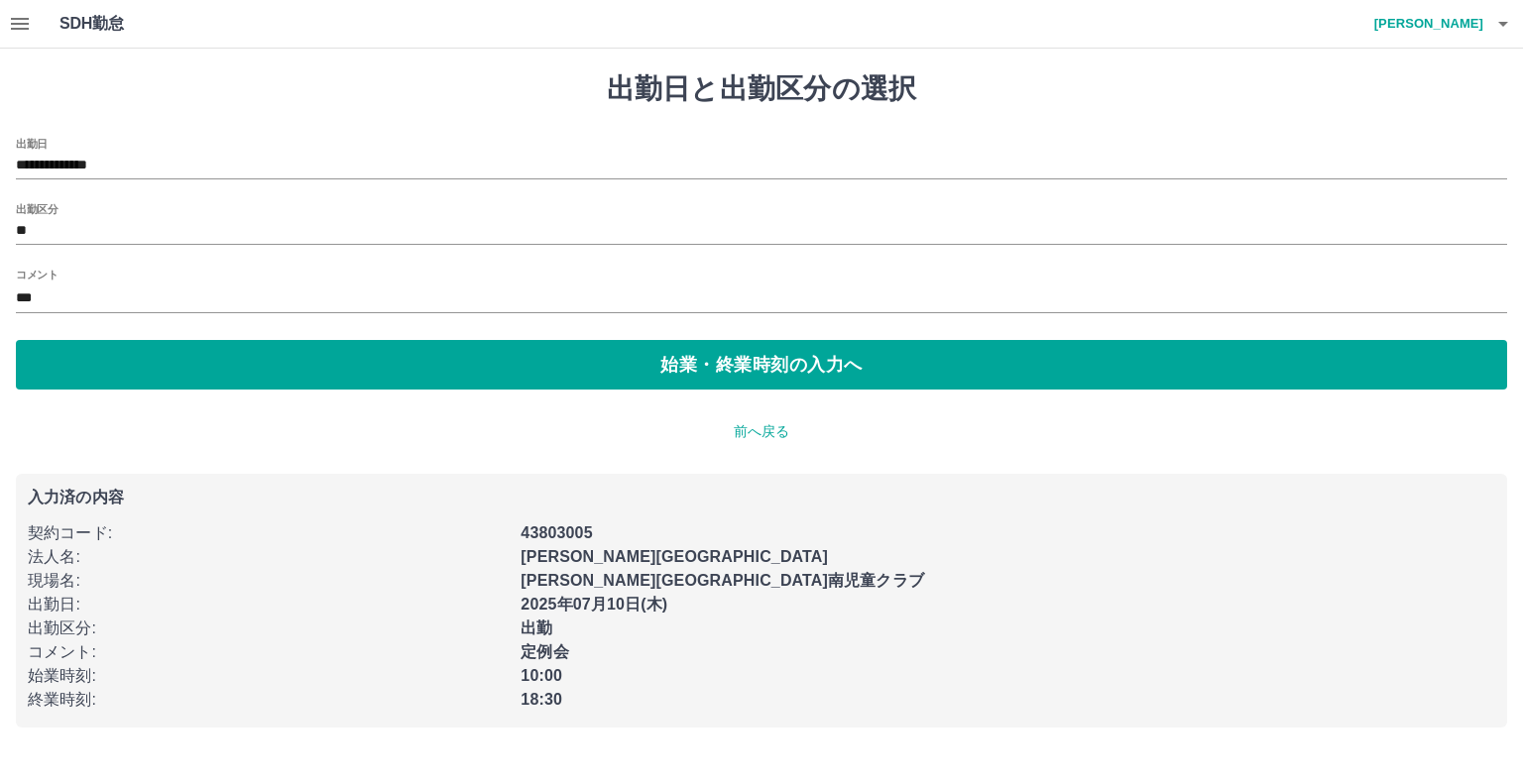 click on "***" at bounding box center [762, 298] 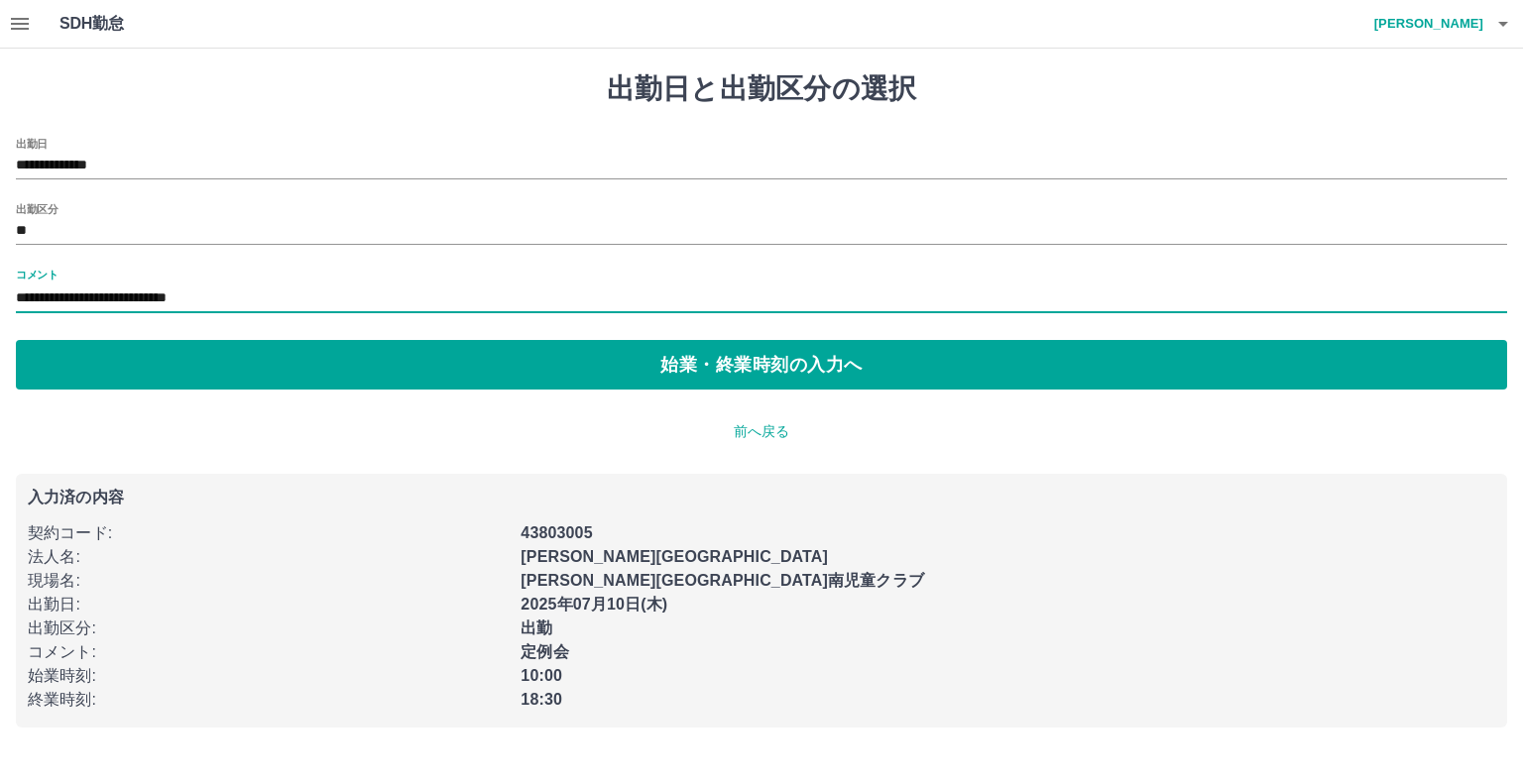 click on "**********" at bounding box center [762, 298] 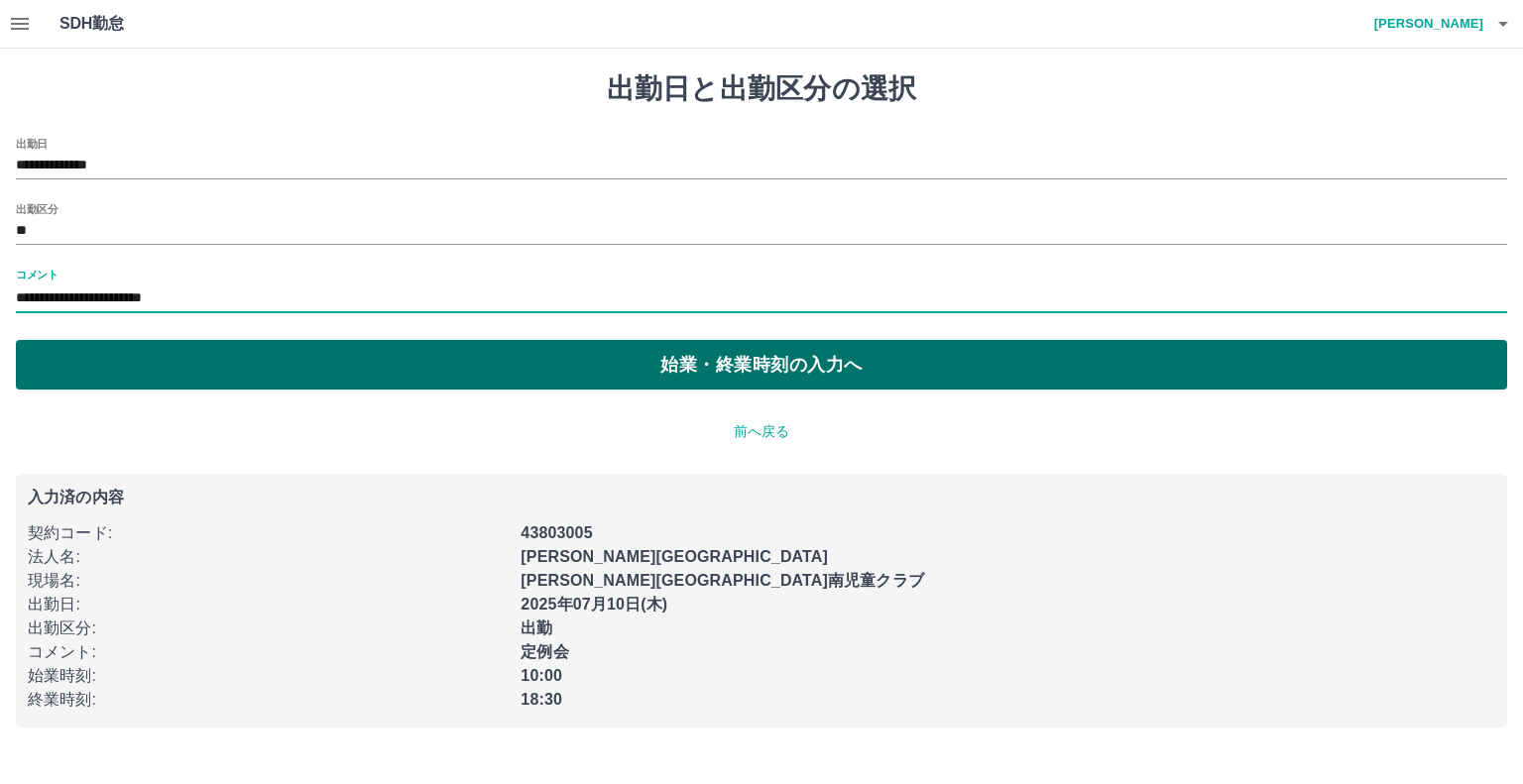 type on "**********" 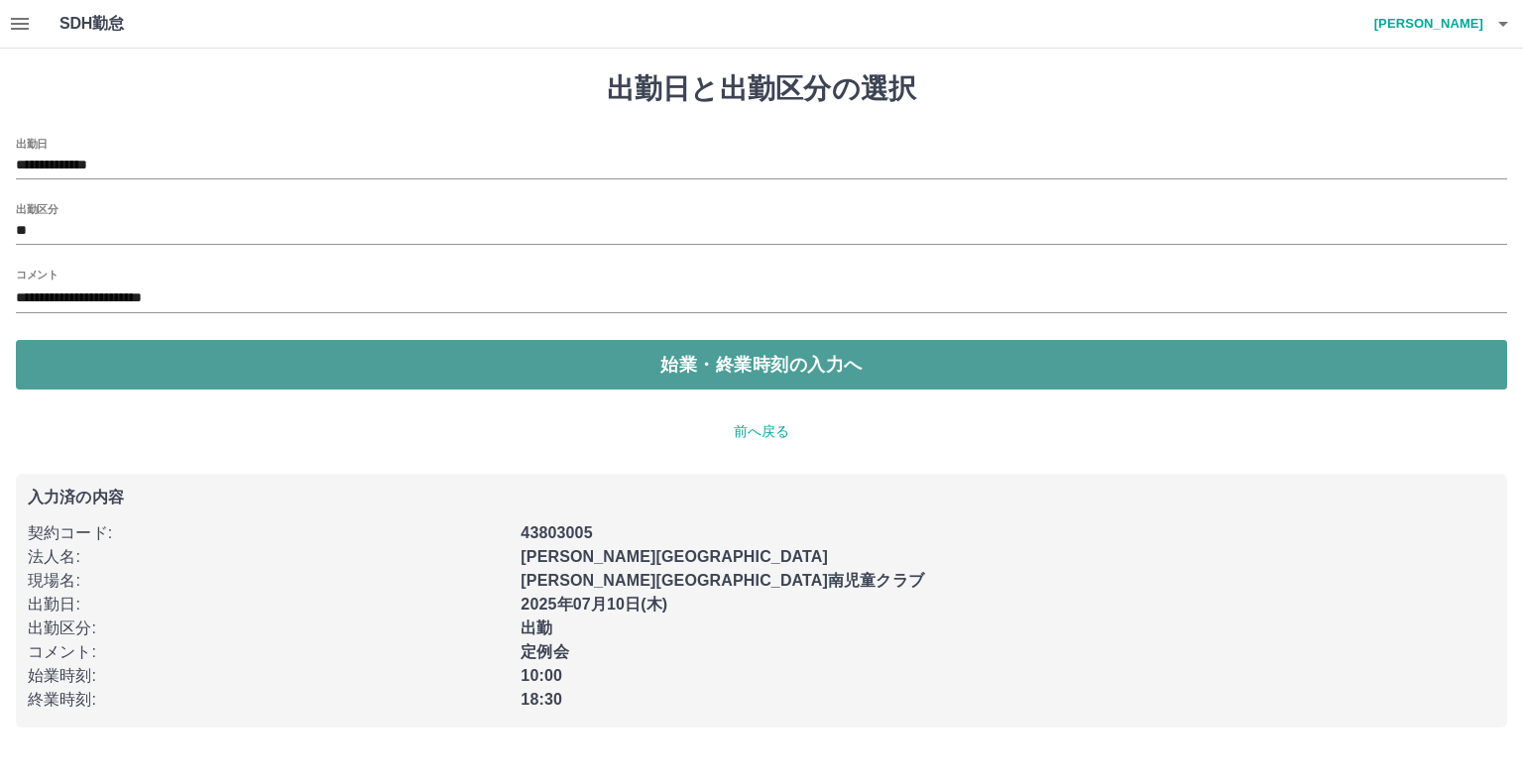 click on "始業・終業時刻の入力へ" at bounding box center [762, 365] 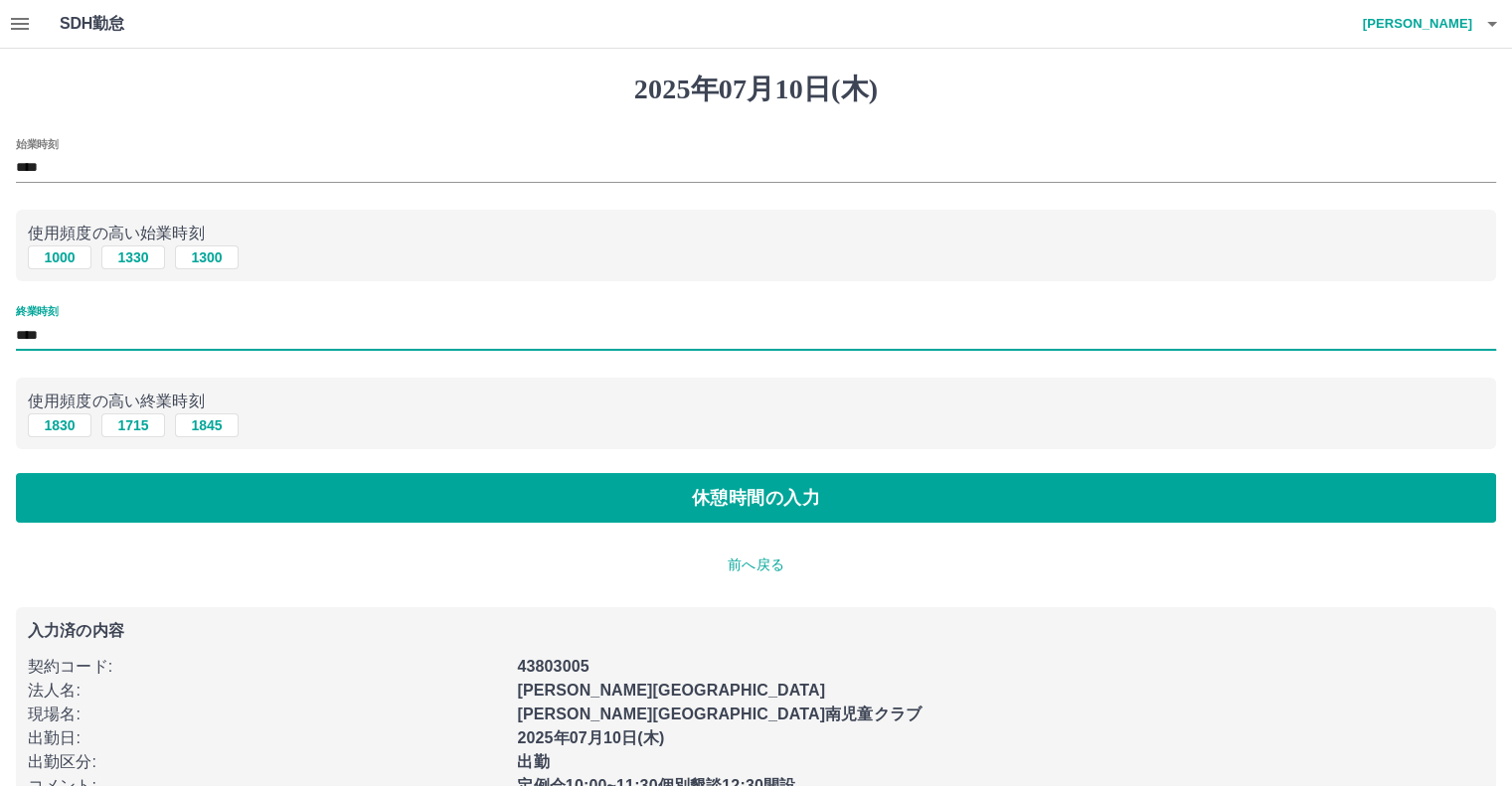 click on "****" at bounding box center [756, 335] 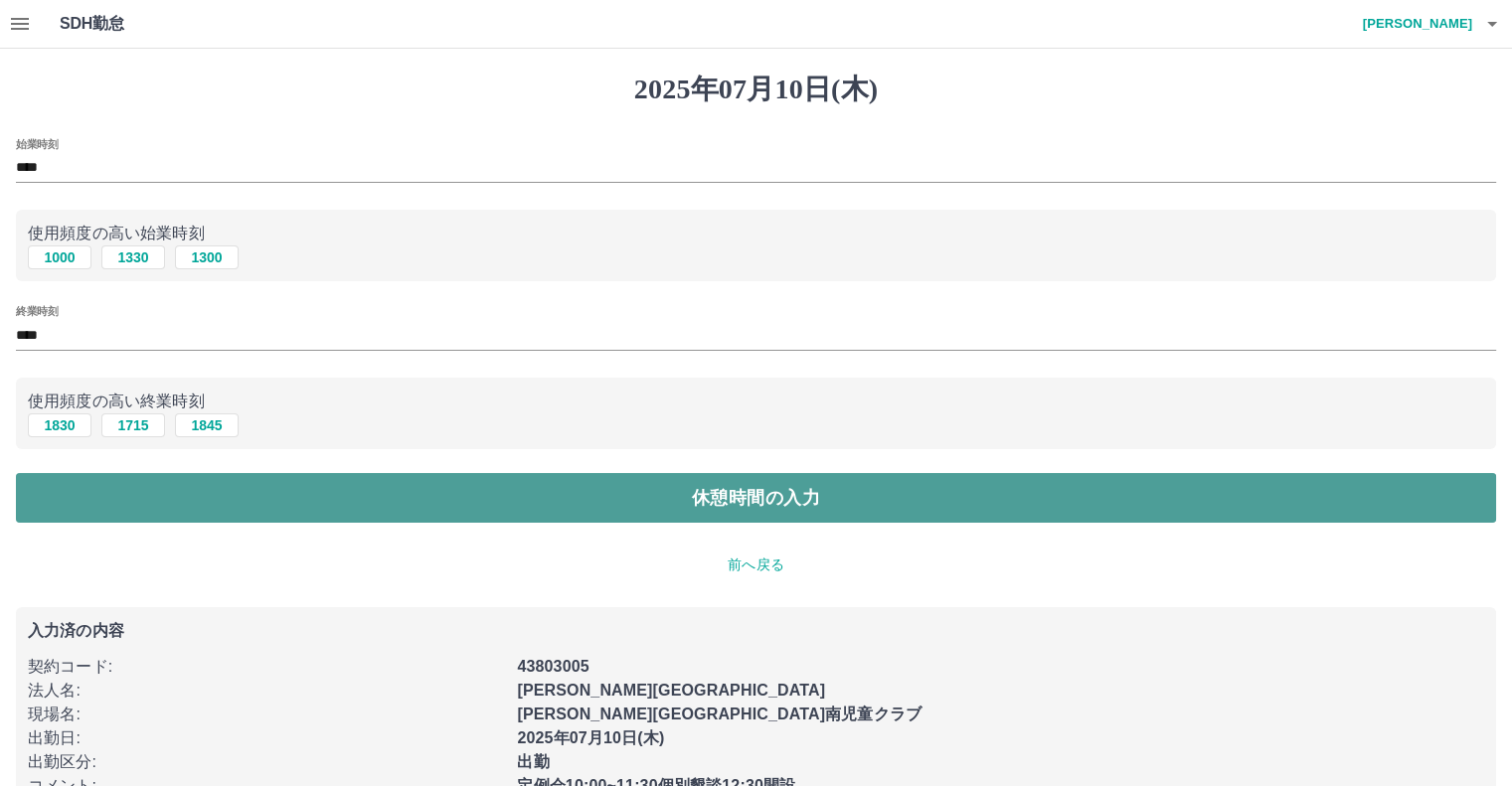 click on "休憩時間の入力" at bounding box center [756, 498] 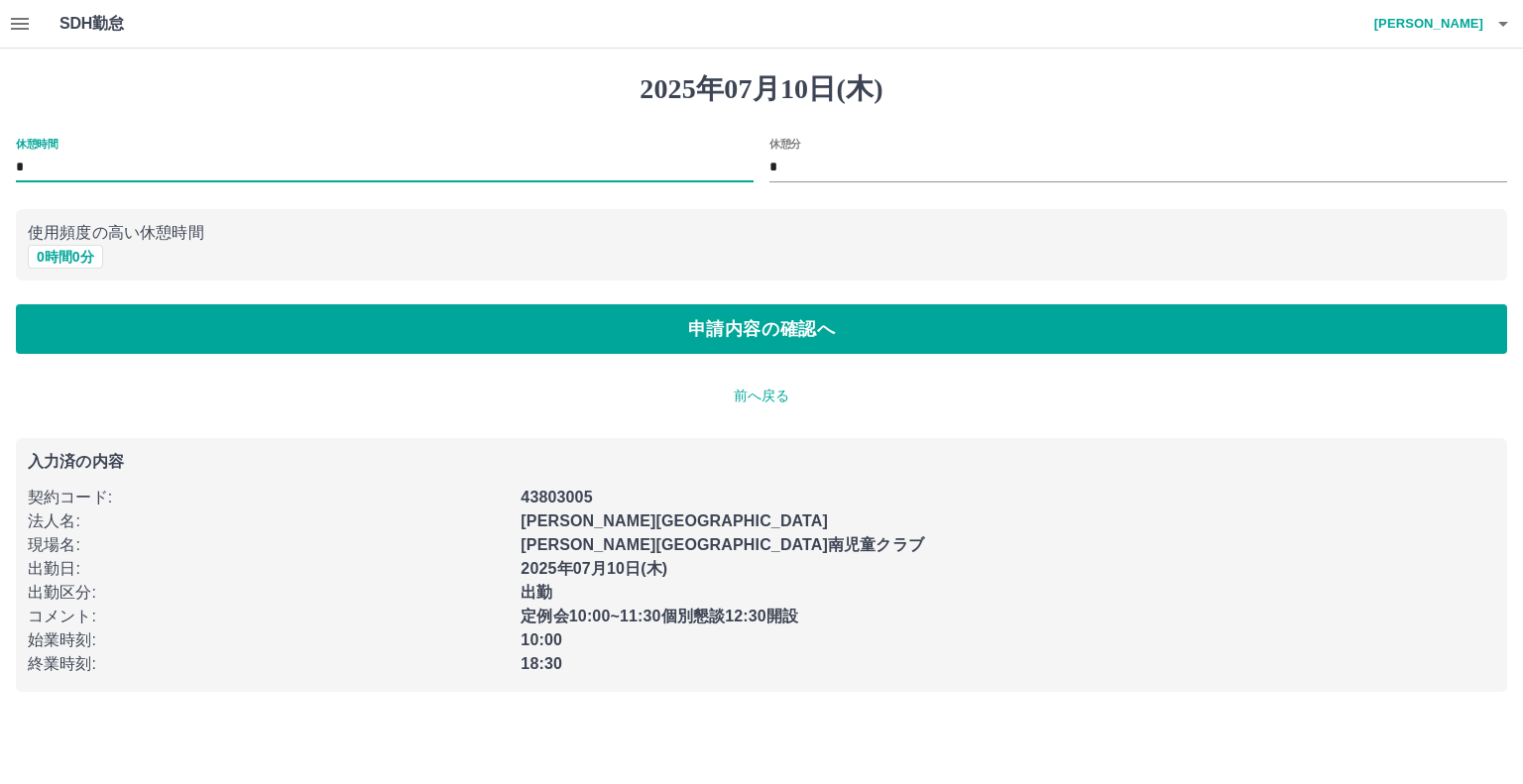 click on "*" at bounding box center (385, 168) 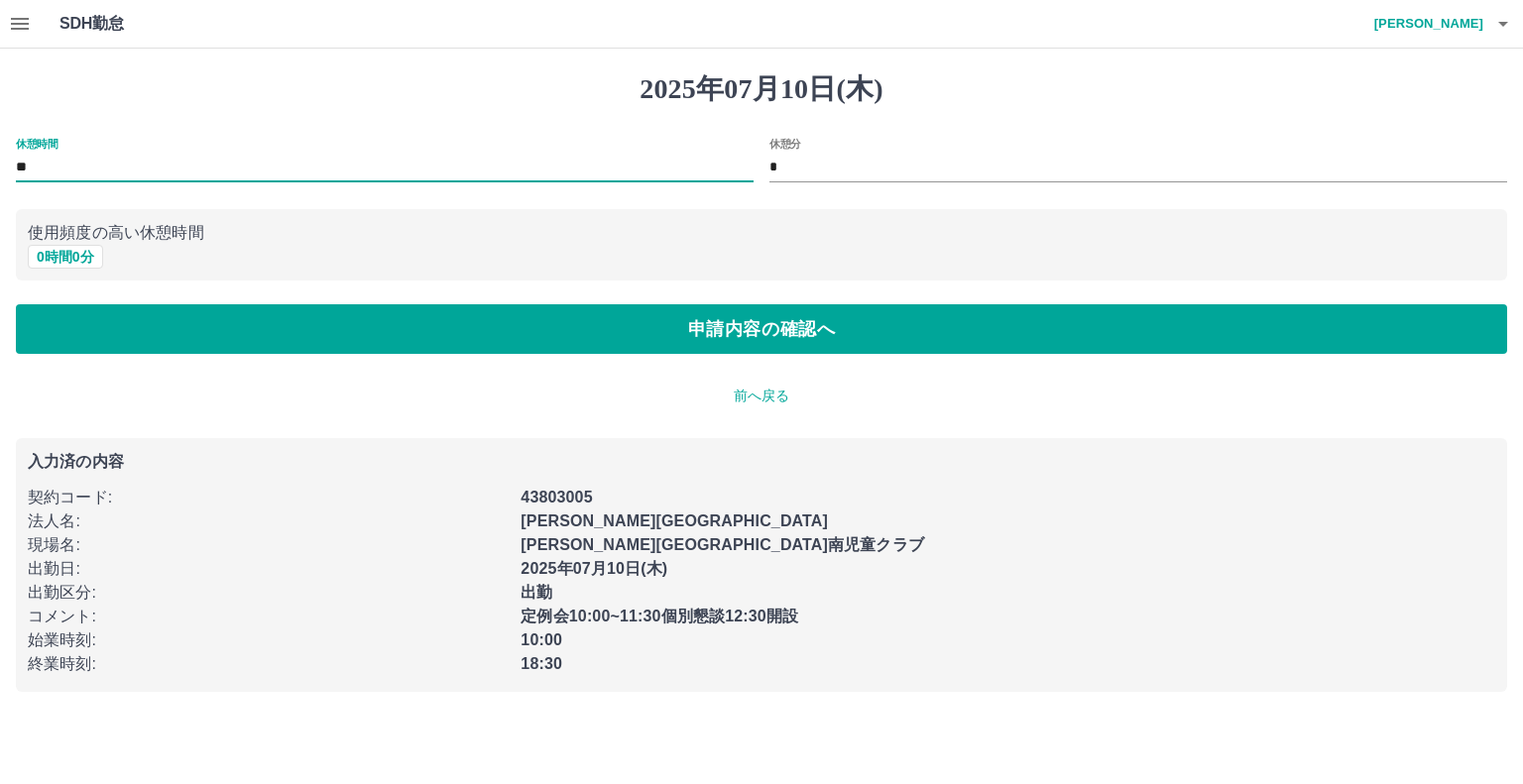 type on "*" 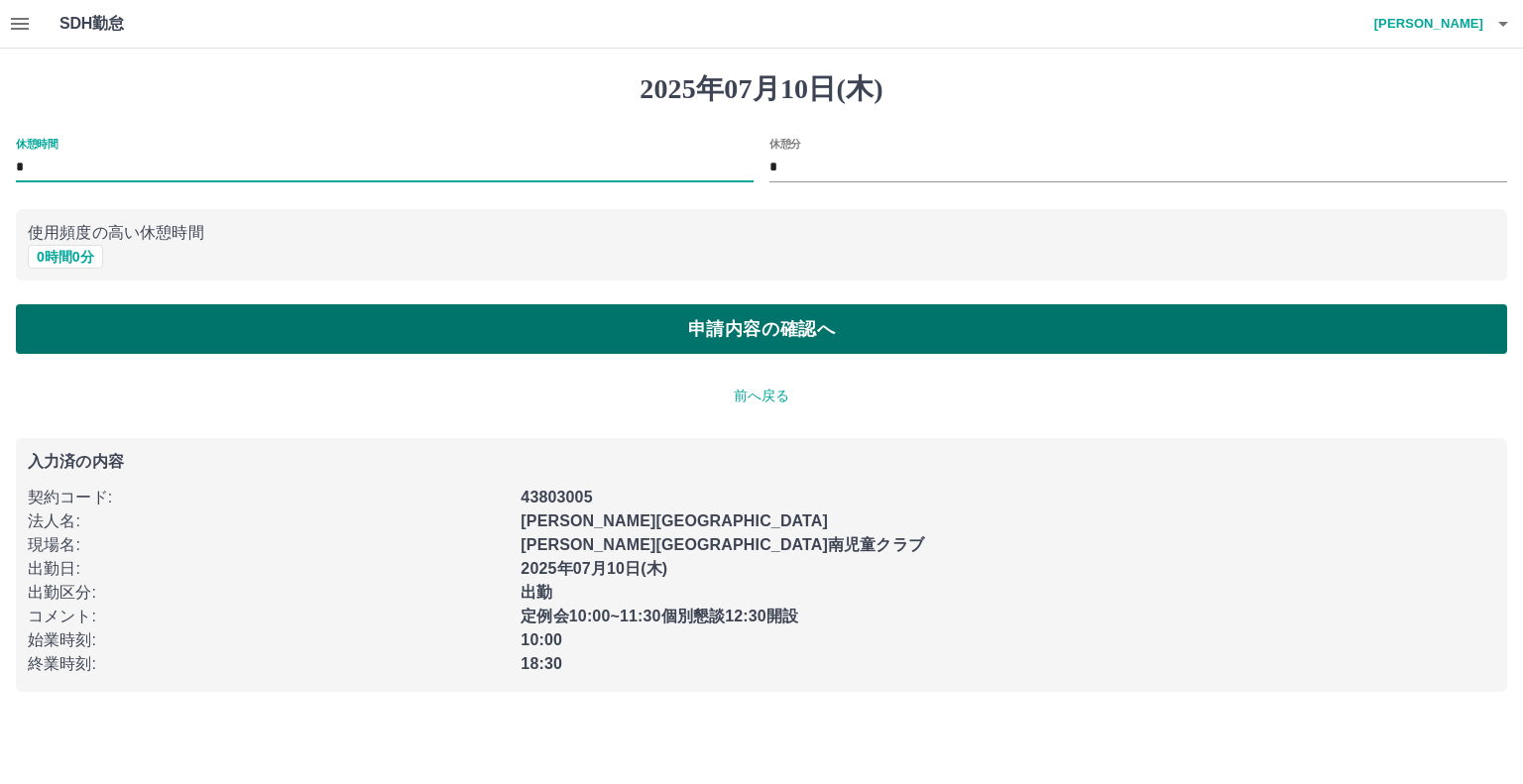 type on "*" 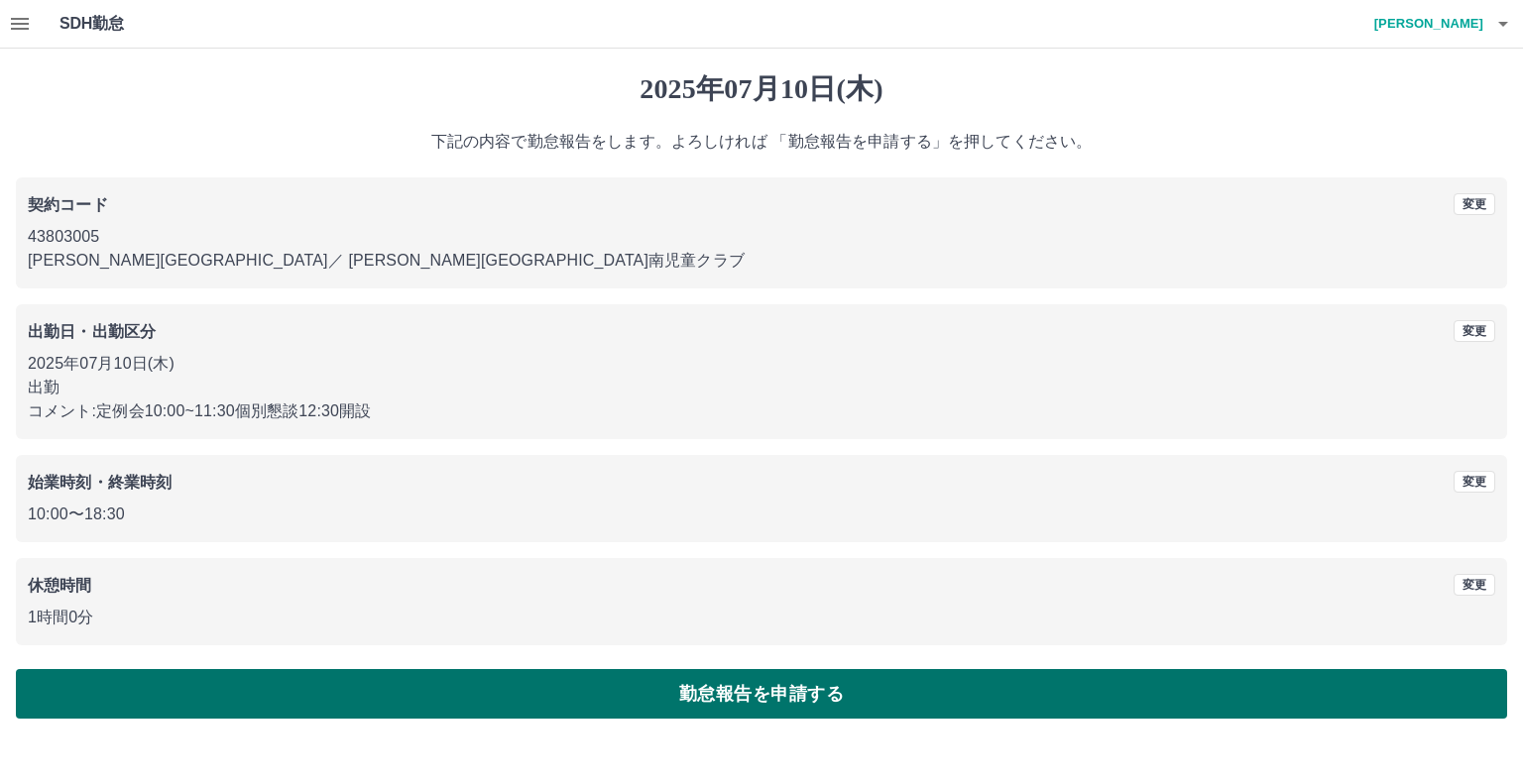 click on "勤怠報告を申請する" at bounding box center (762, 694) 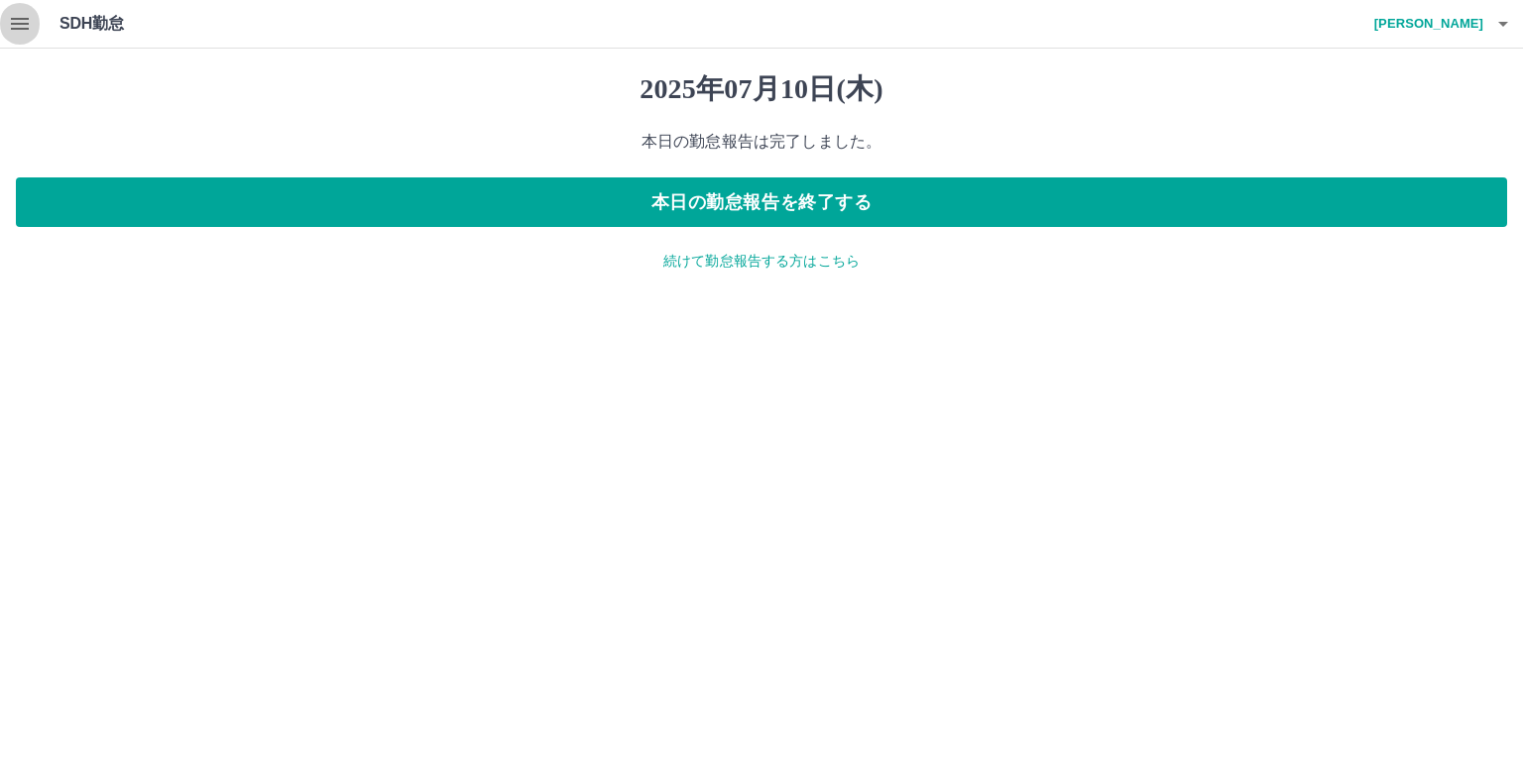 click 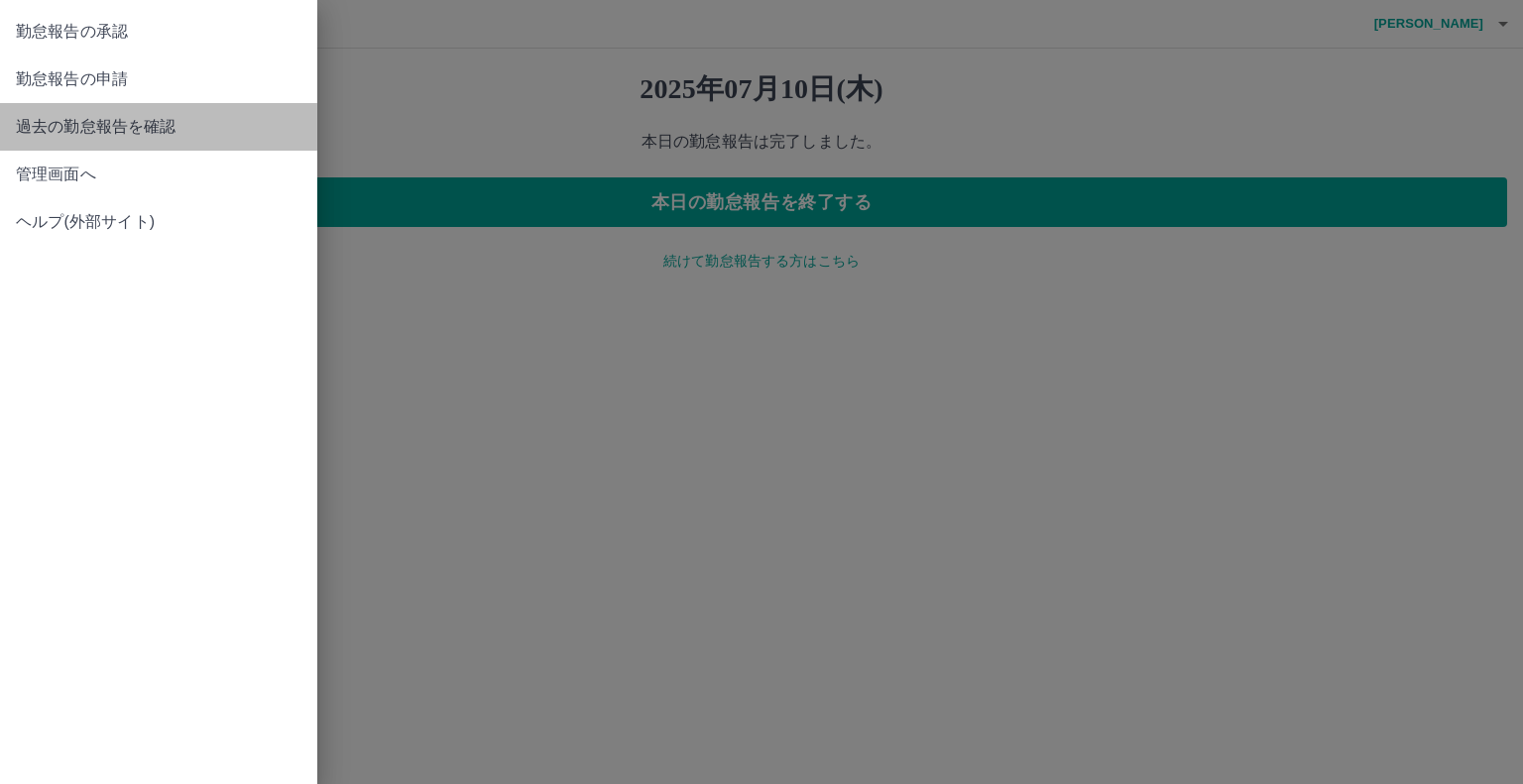 click on "過去の勤怠報告を確認" at bounding box center (159, 127) 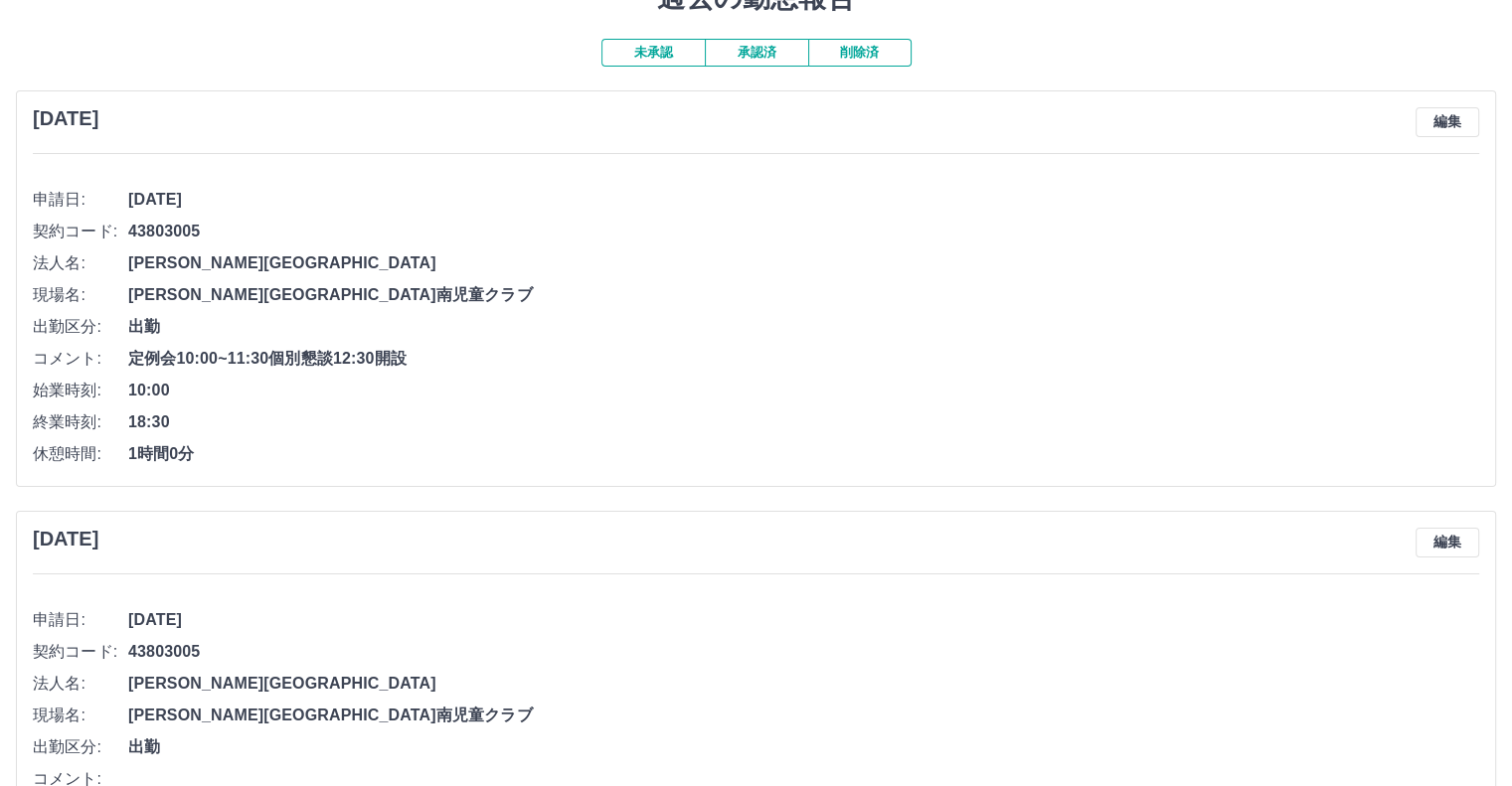 scroll, scrollTop: 298, scrollLeft: 0, axis: vertical 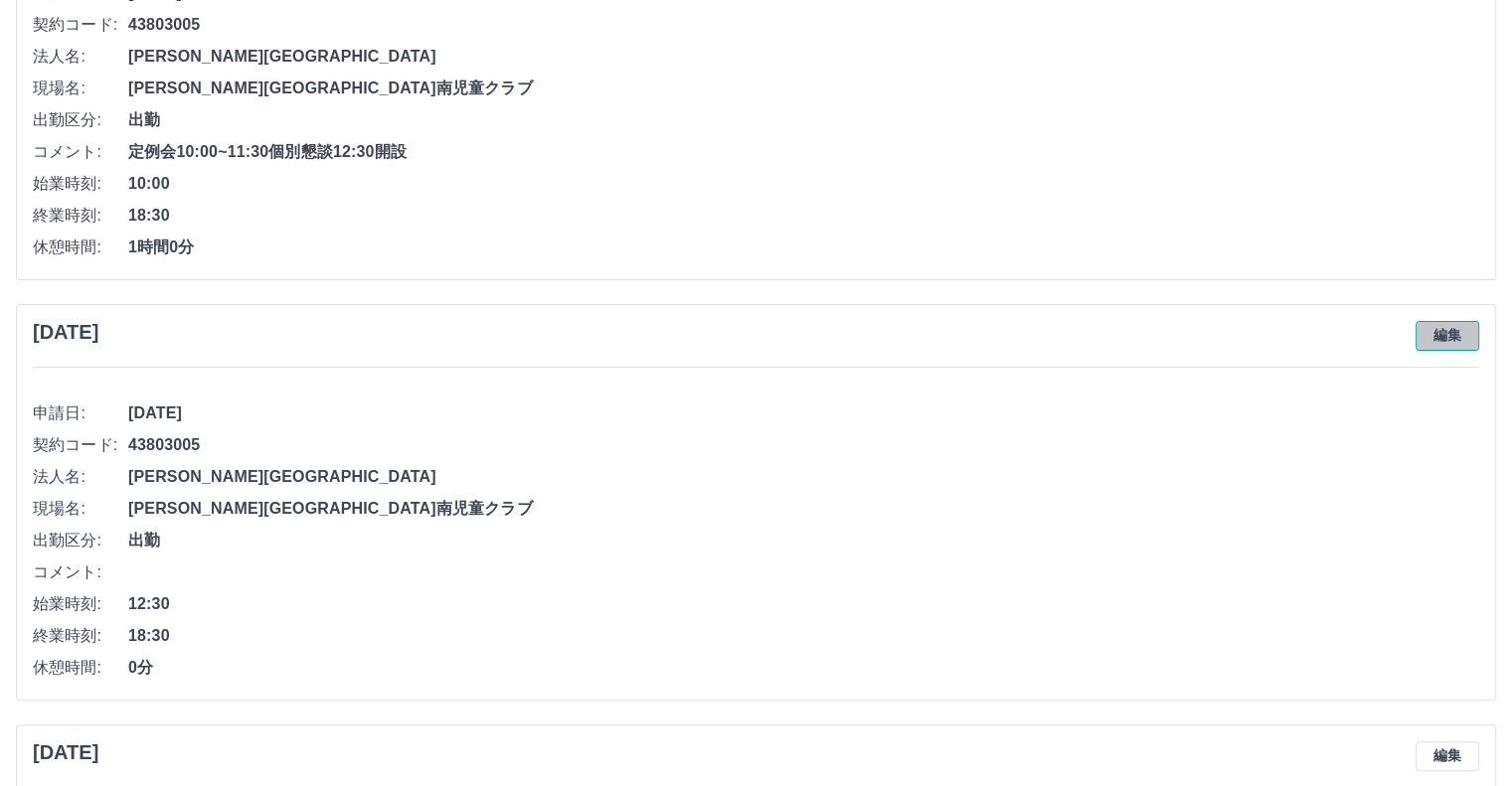 click on "編集" at bounding box center (1447, 336) 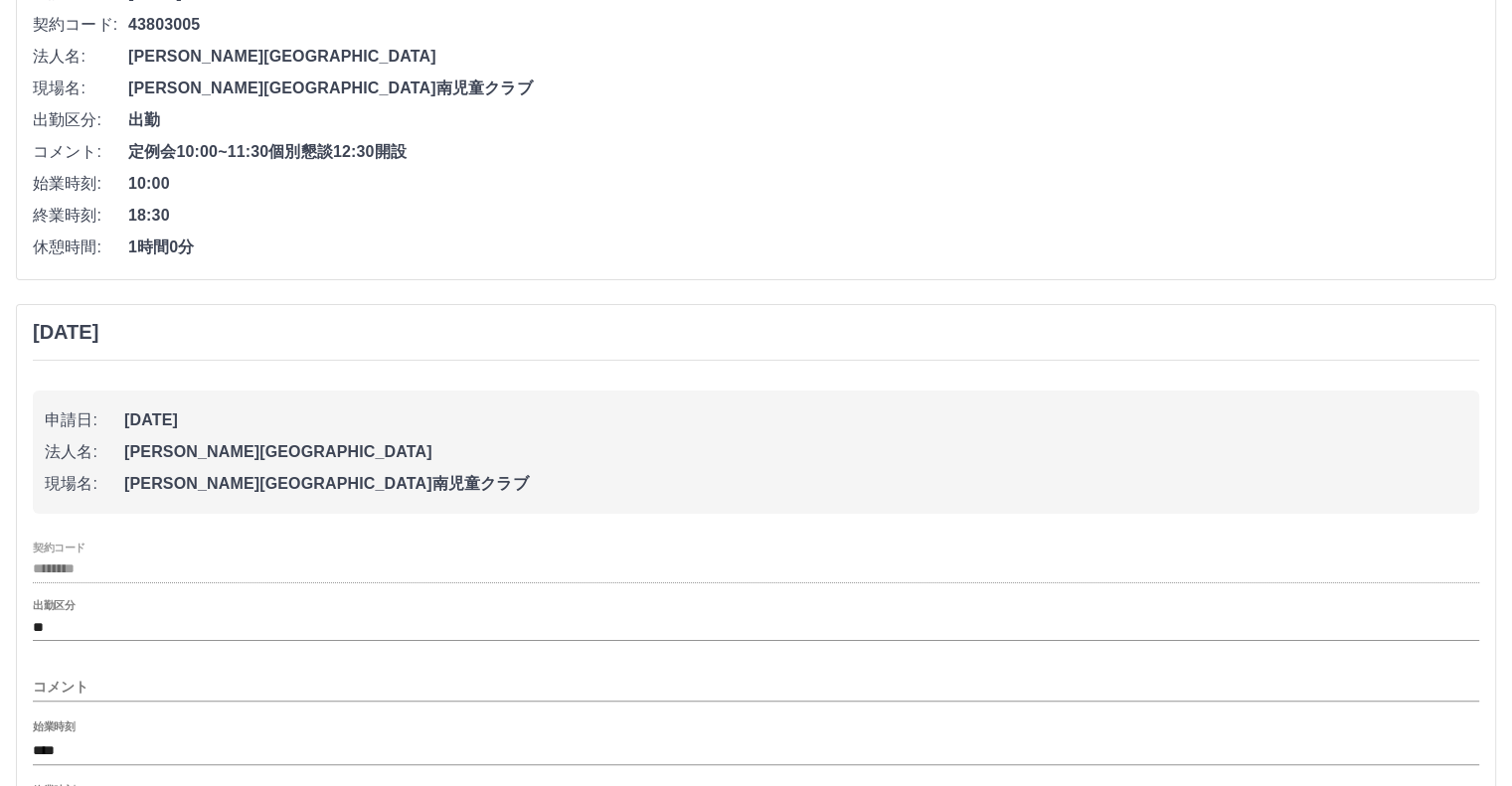 click on "コメント" at bounding box center [756, 687] 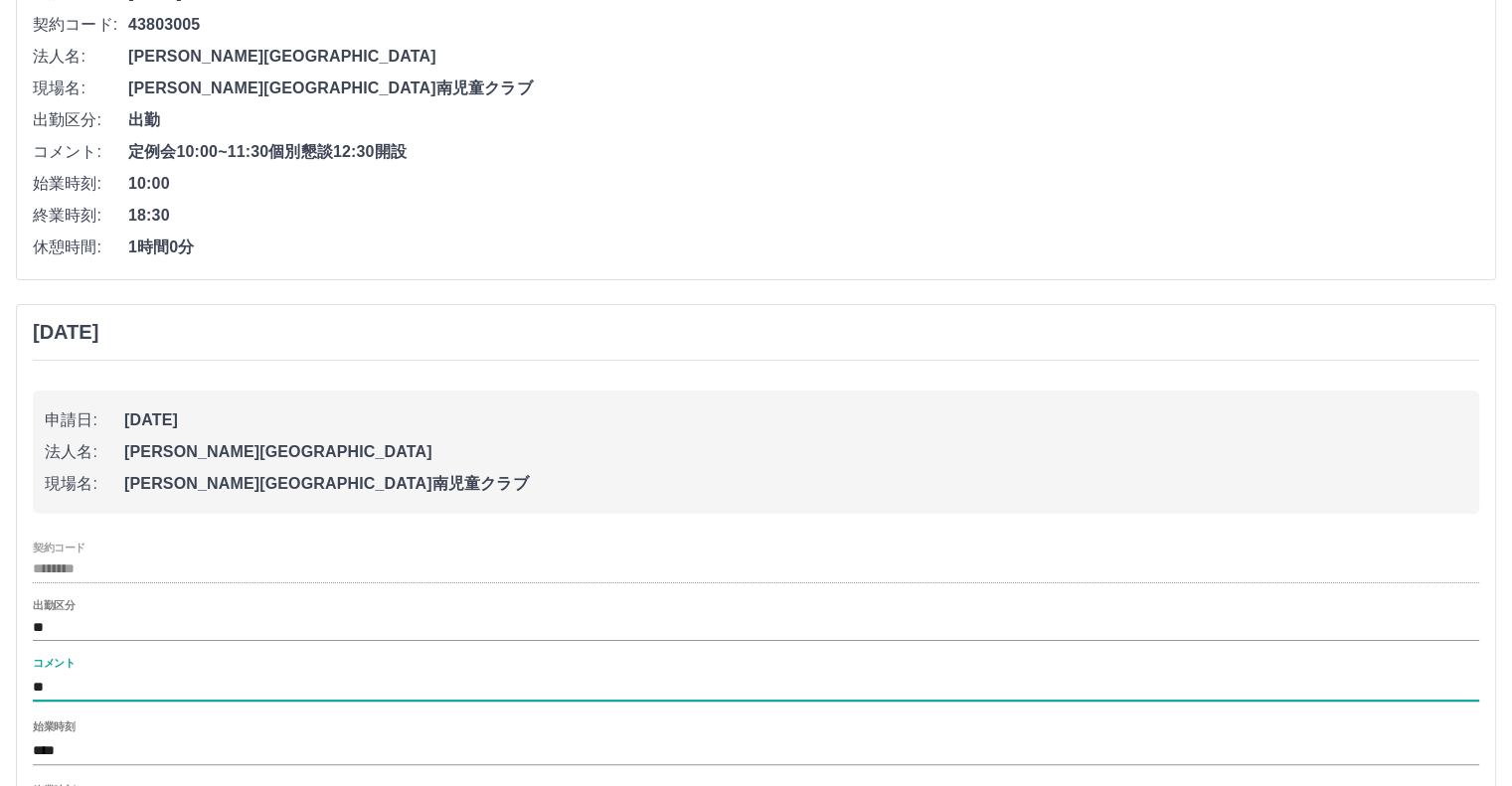 type on "*" 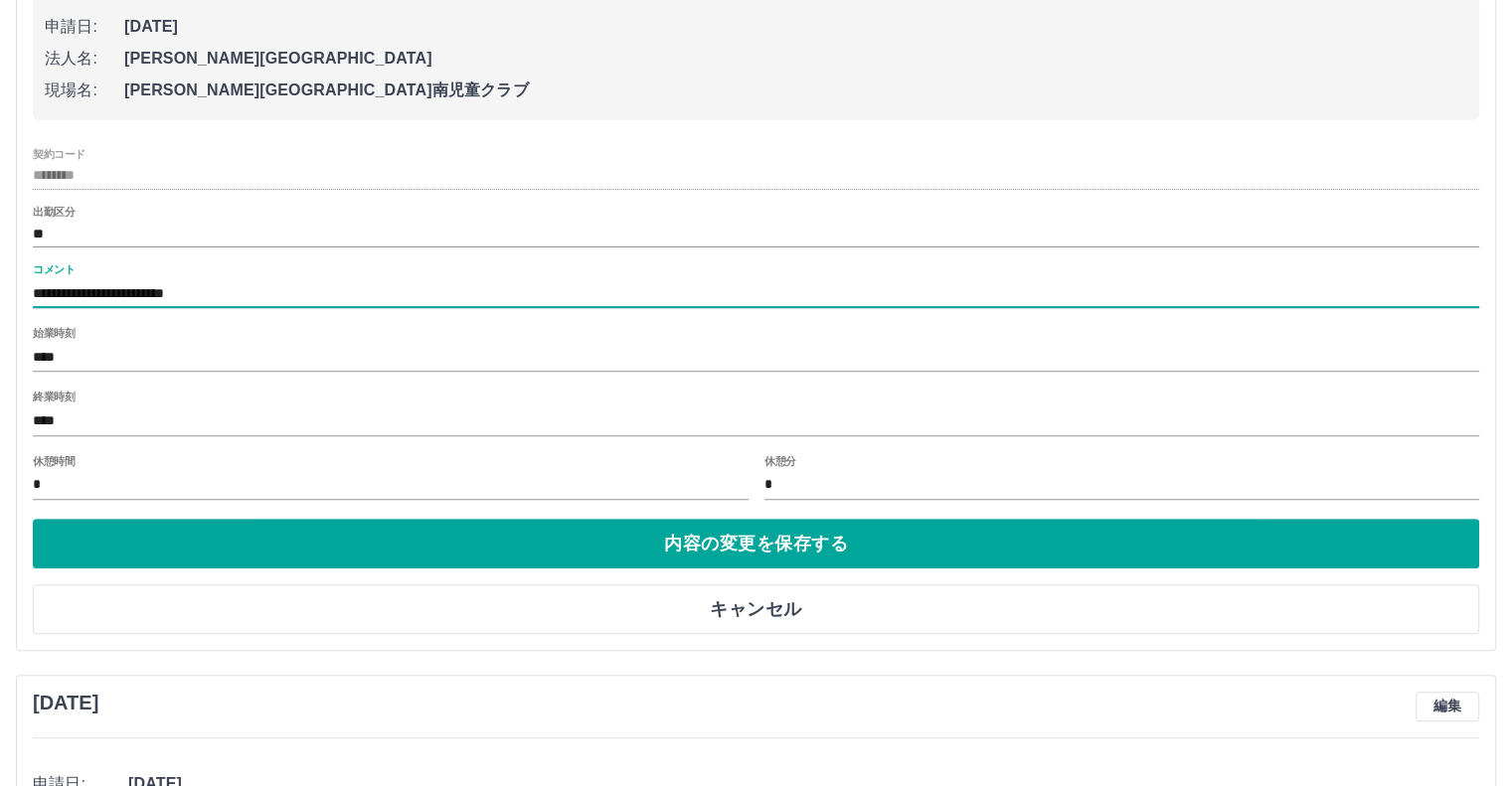 scroll, scrollTop: 696, scrollLeft: 0, axis: vertical 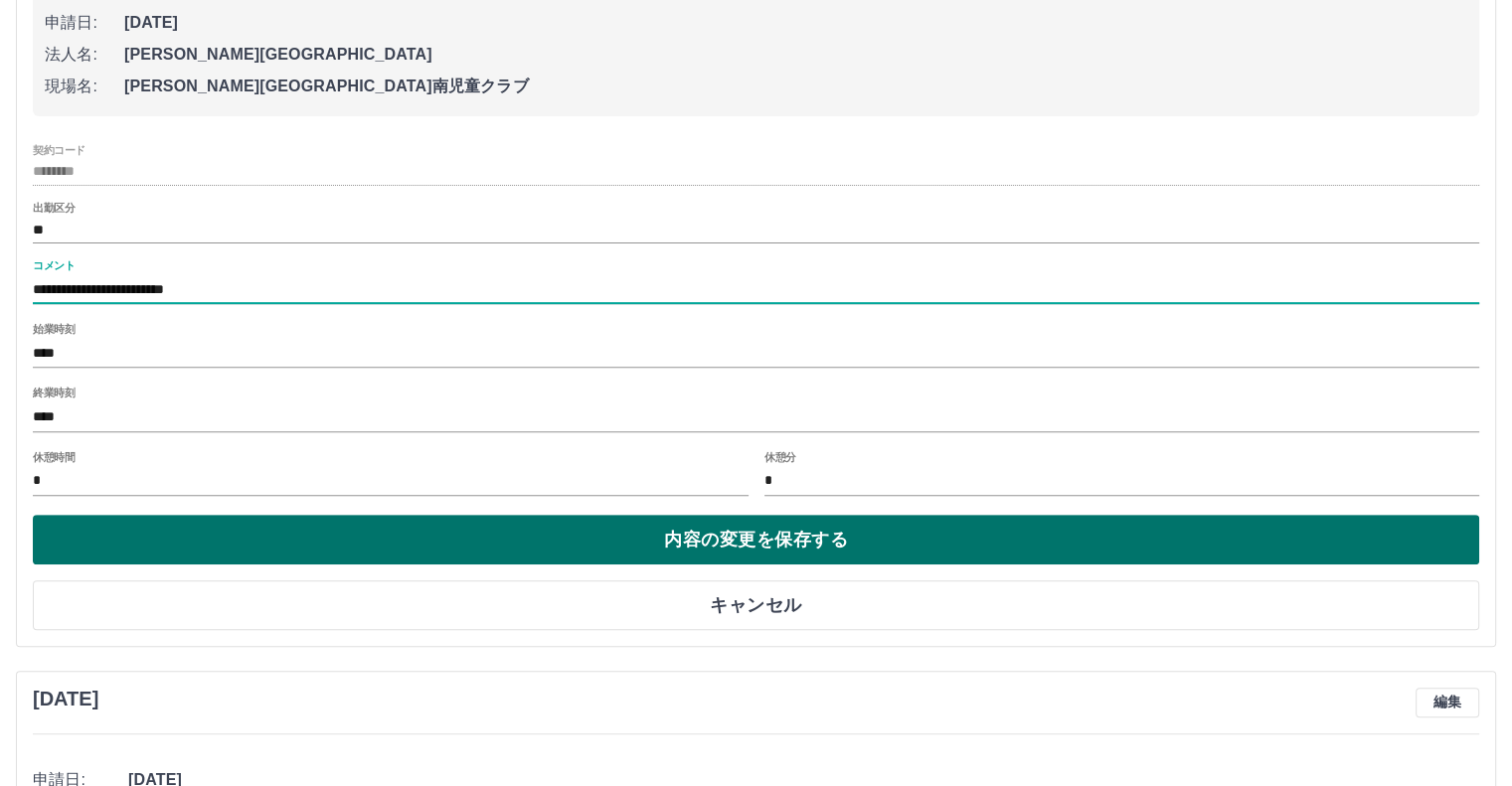 type on "**********" 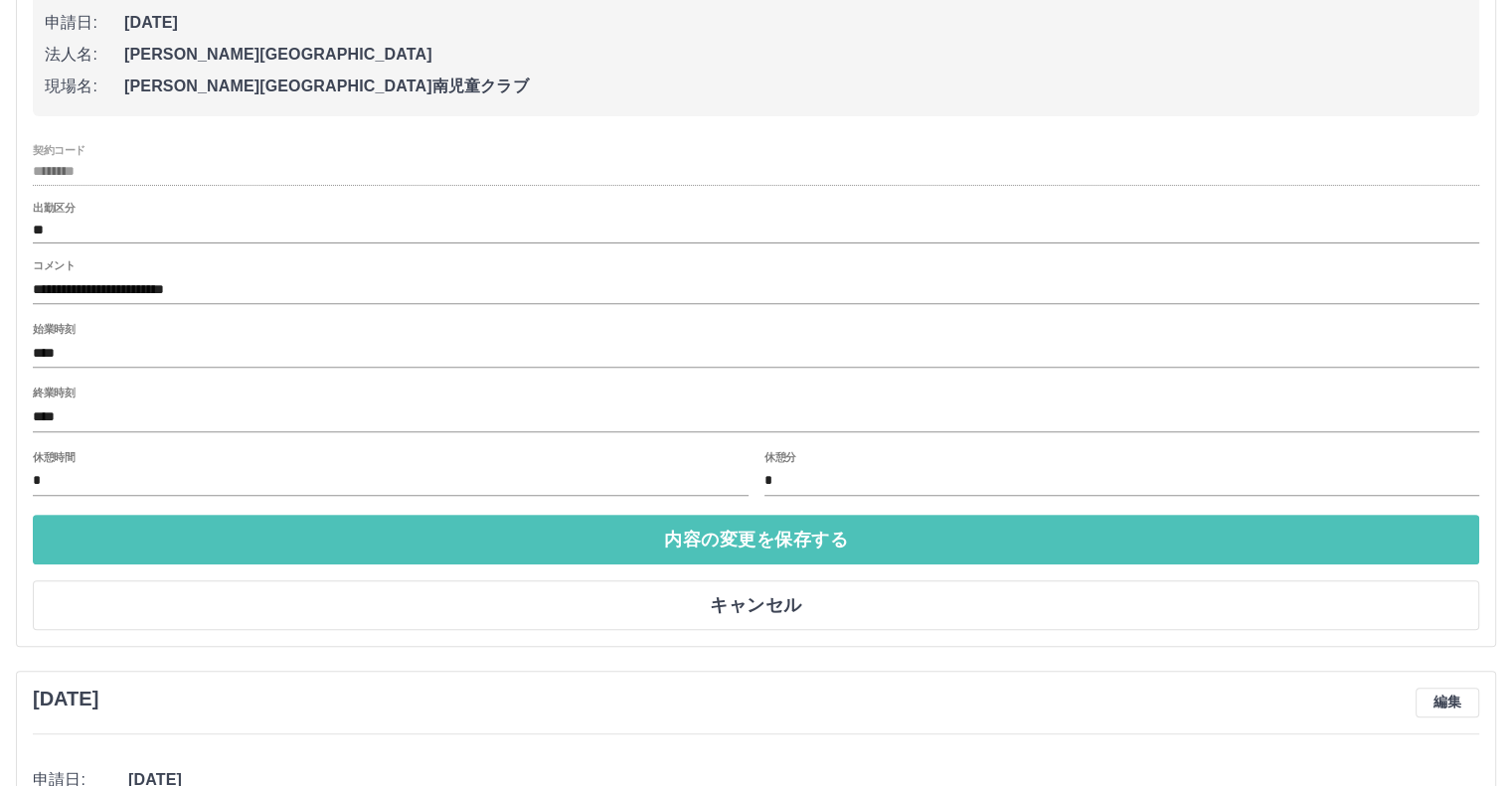 click on "内容の変更を保存する" at bounding box center (756, 540) 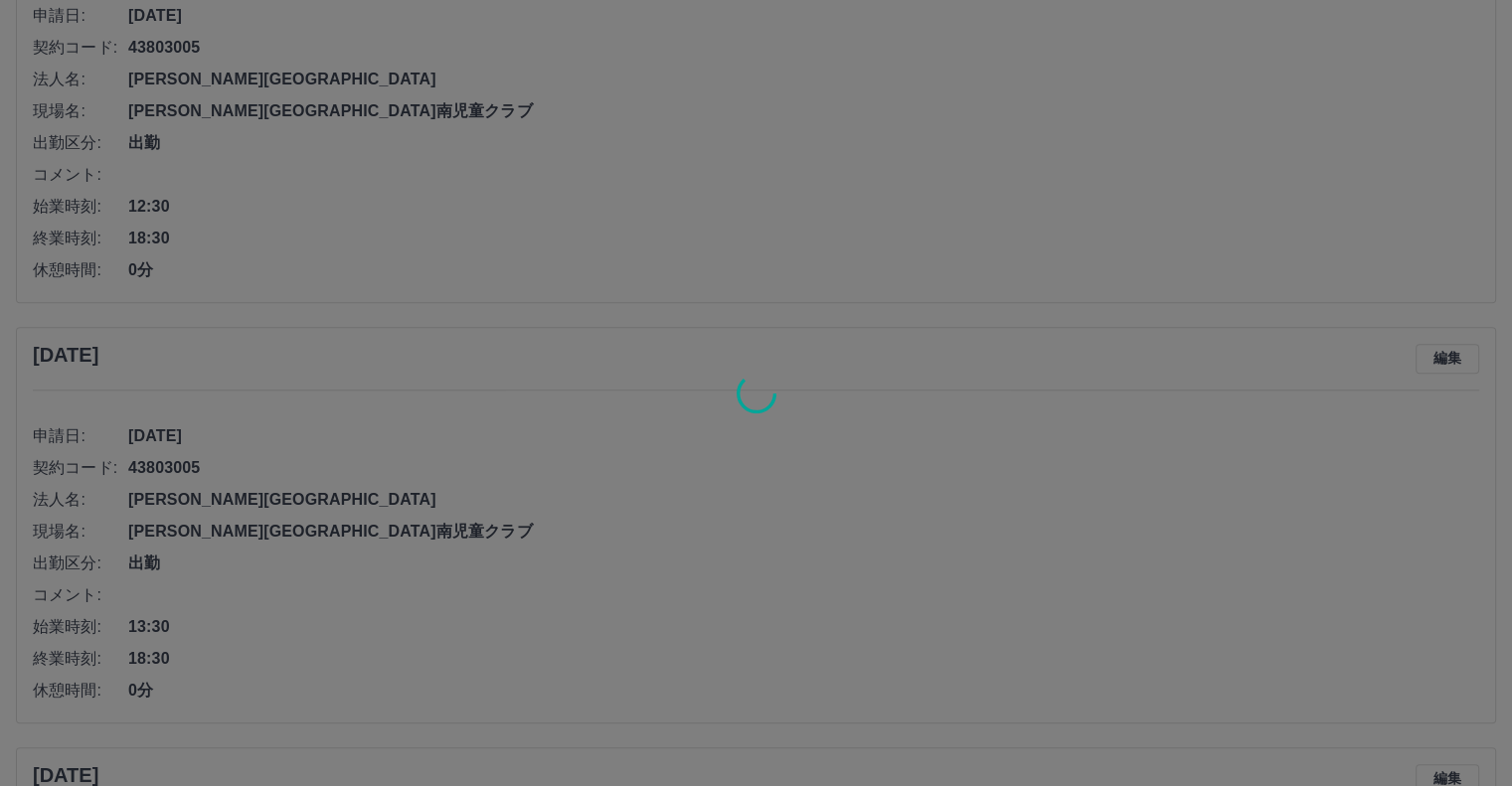 scroll, scrollTop: 703, scrollLeft: 0, axis: vertical 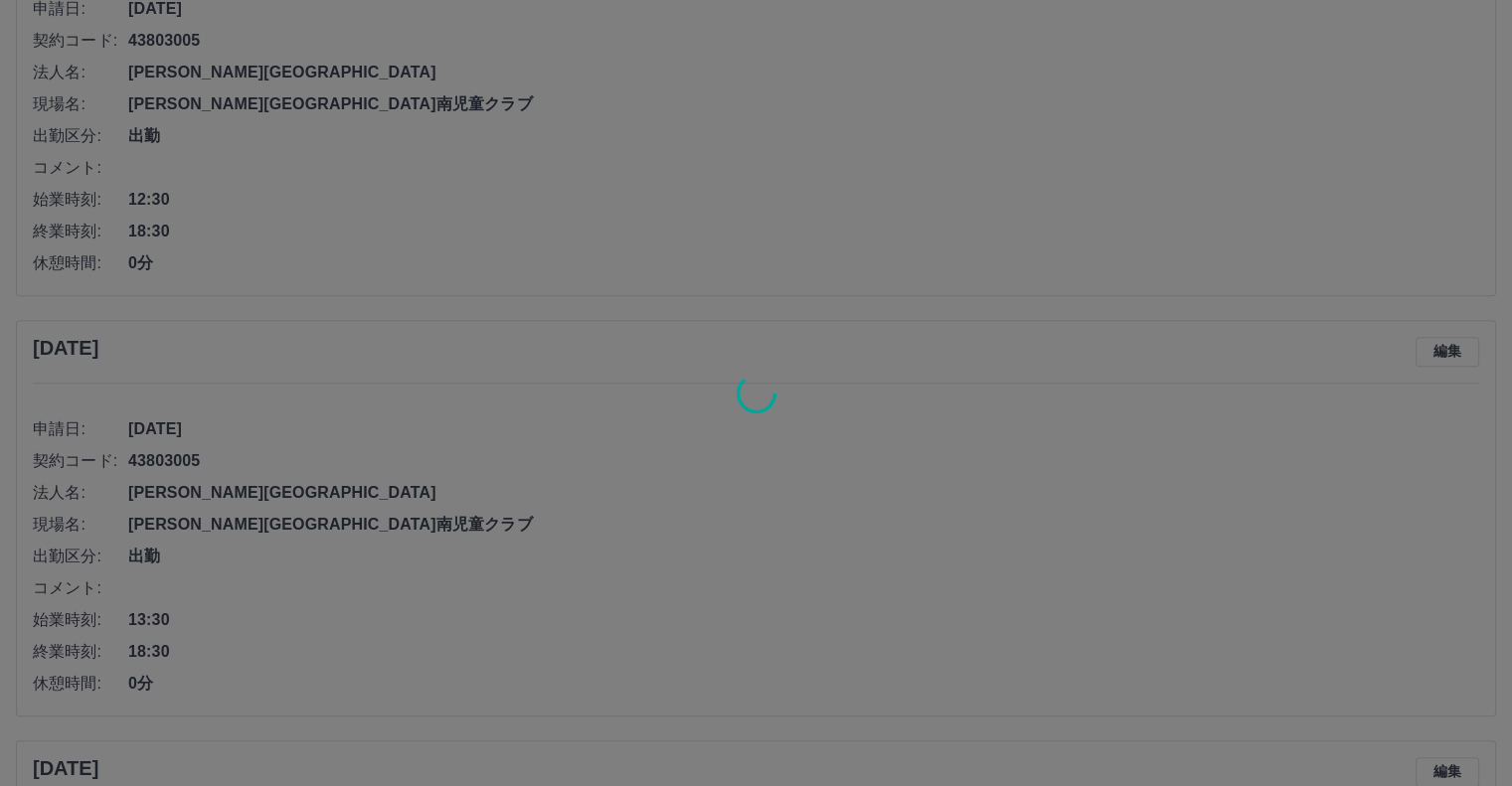 click at bounding box center (756, 393) 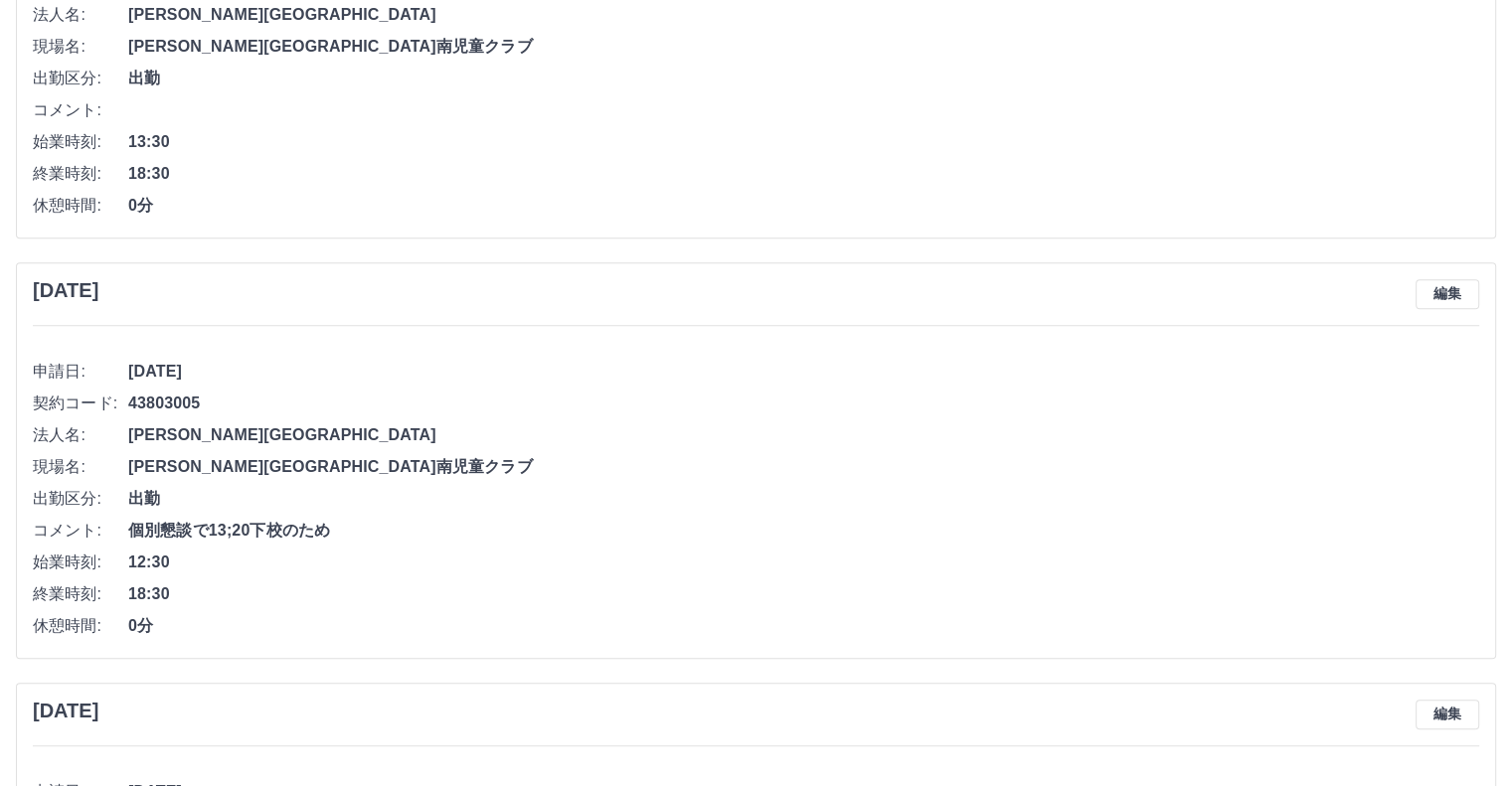 scroll, scrollTop: 1497, scrollLeft: 0, axis: vertical 